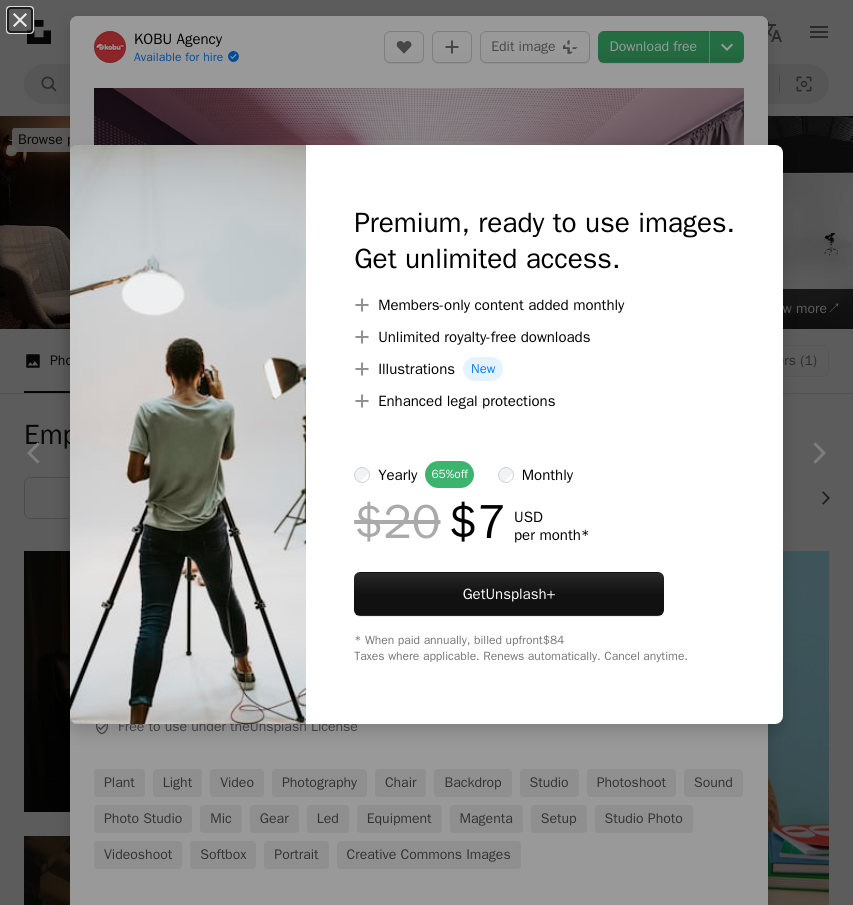 scroll, scrollTop: 1825, scrollLeft: 0, axis: vertical 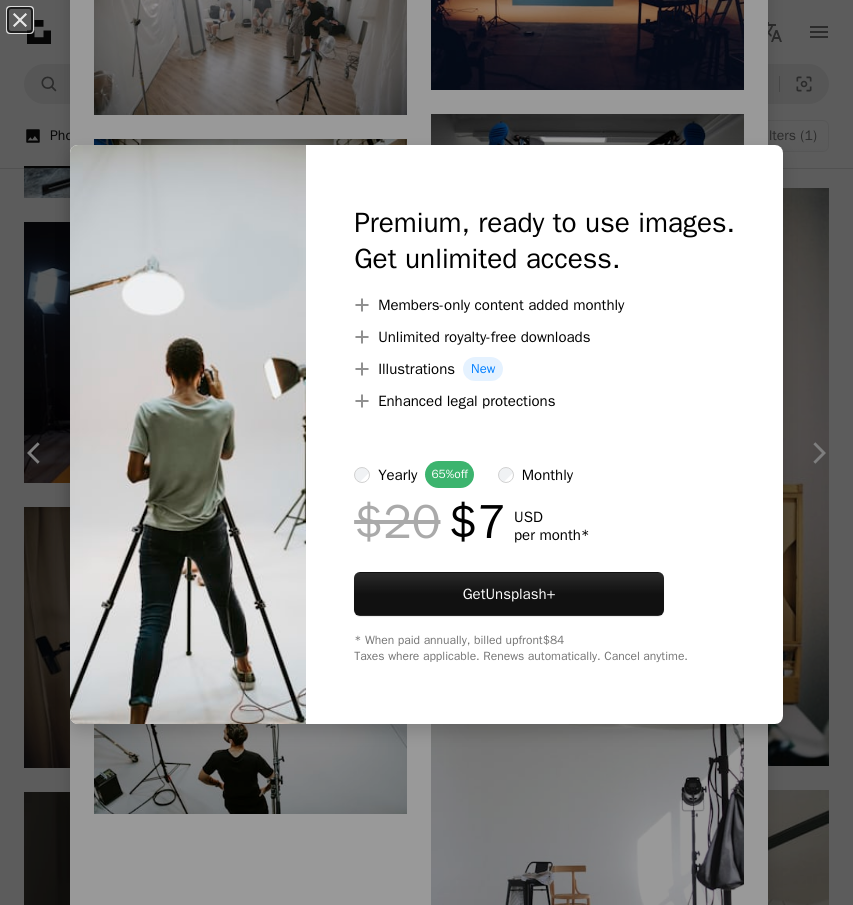 click on "An X shape Premium, ready to use images. Get unlimited access. A plus sign Members-only content added monthly A plus sign Unlimited royalty-free downloads A plus sign Illustrations  New A plus sign Enhanced legal protections yearly 65%  off monthly $20   $7 USD per month * Get  Unsplash+ * When paid annually, billed upfront  $84 Taxes where applicable. Renews automatically. Cancel anytime." at bounding box center (426, 452) 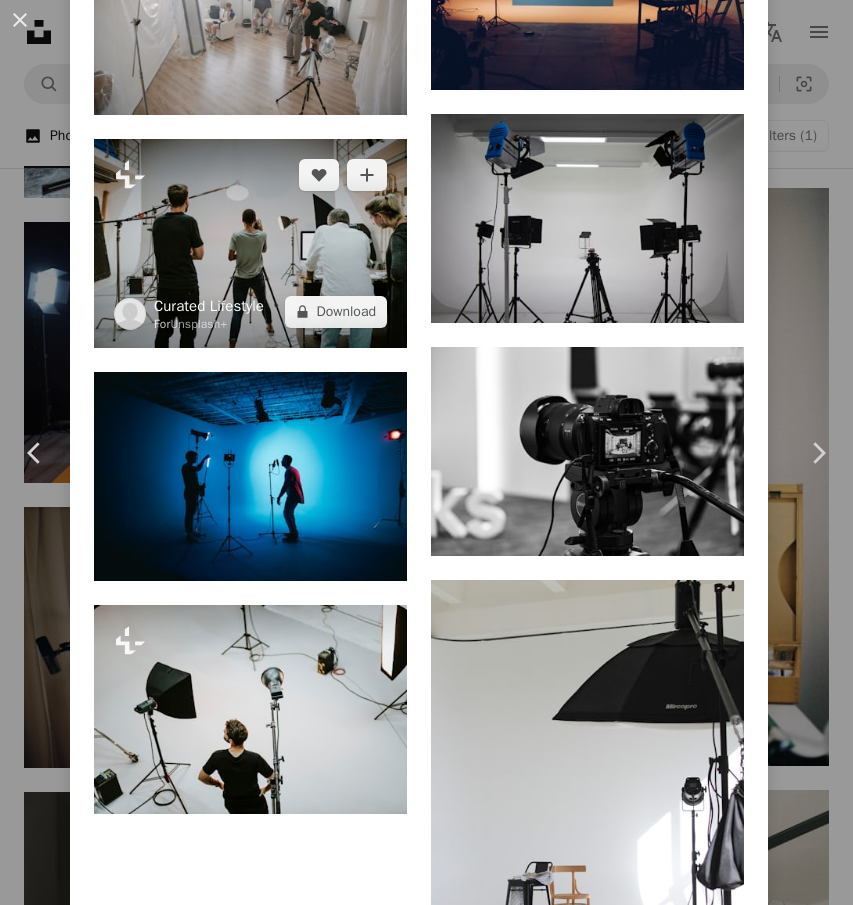 click on "Curated Lifestyle" at bounding box center (209, 306) 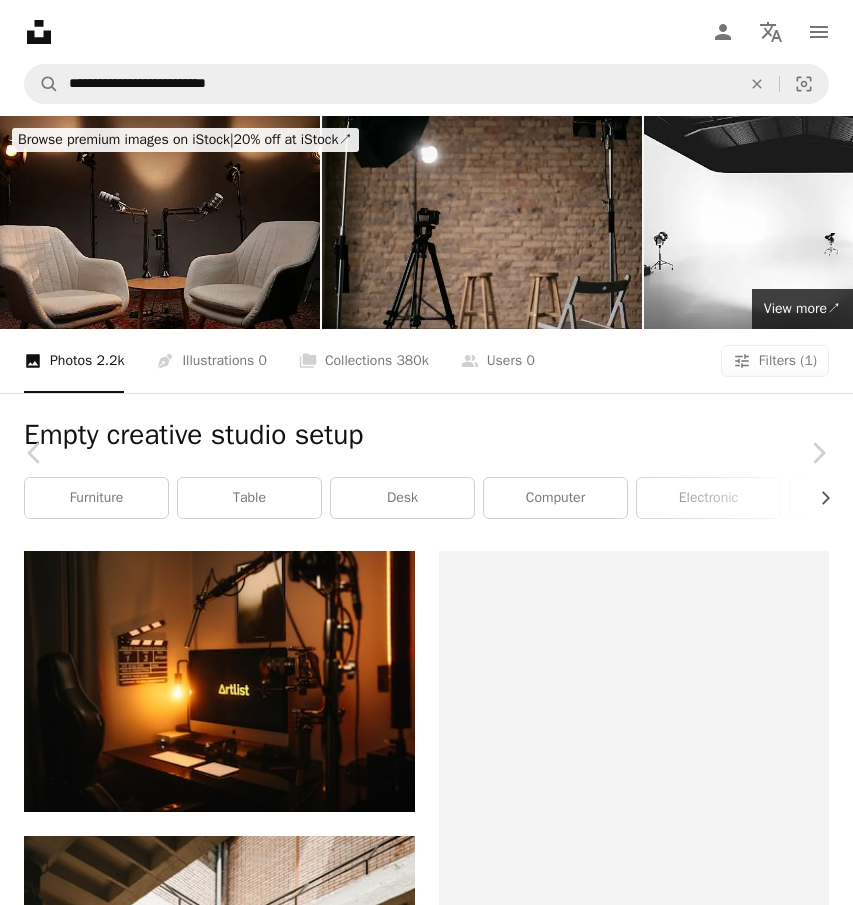 scroll, scrollTop: 1825, scrollLeft: 0, axis: vertical 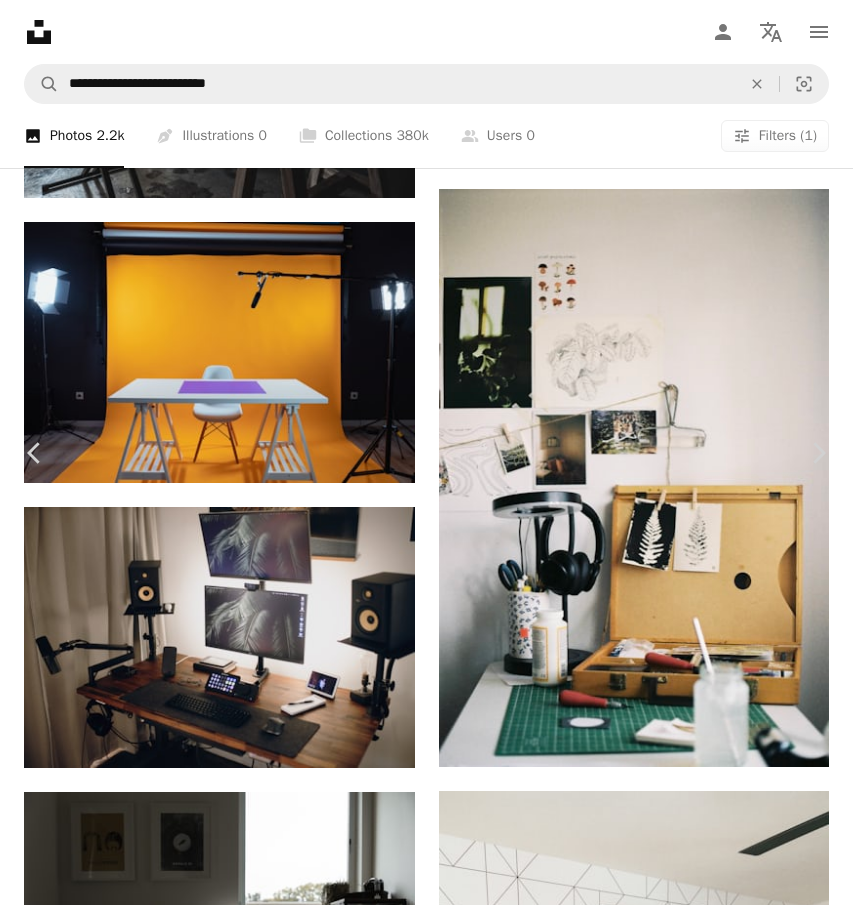 click on "An X shape Chevron left Chevron right KOBU Agency Available for hire A checkmark inside of a circle A heart A plus sign Edit image   Plus sign for Unsplash+ Download free Chevron down Zoom in Views 288,929 Downloads 5,183 A forward-right arrow Share Info icon Info More Actions Photography and video production studio with chair and plant Calendar outlined Published on  [MONTH] [DAY], [YEAR] Camera Canon, EOS 5D Mark IV Safety Free to use under the  Unsplash License plant light video photography chair backdrop studio photoshoot sound photo studio mic gear led equipment magenta setup studio photo videoshoot softbox portrait Creative Commons images Browse premium related images on iStock  |  Save 20% with code UNSPLASH20 View more on iStock  ↗ Related images A heart A plus sign KOBU Agency Available for hire A checkmark inside of a circle Arrow pointing down A heart A plus sign Dose Media Arrow pointing down A heart A plus sign Hc Digital Available for hire A checkmark inside of a circle Arrow pointing down A heart" at bounding box center (426, 4815) 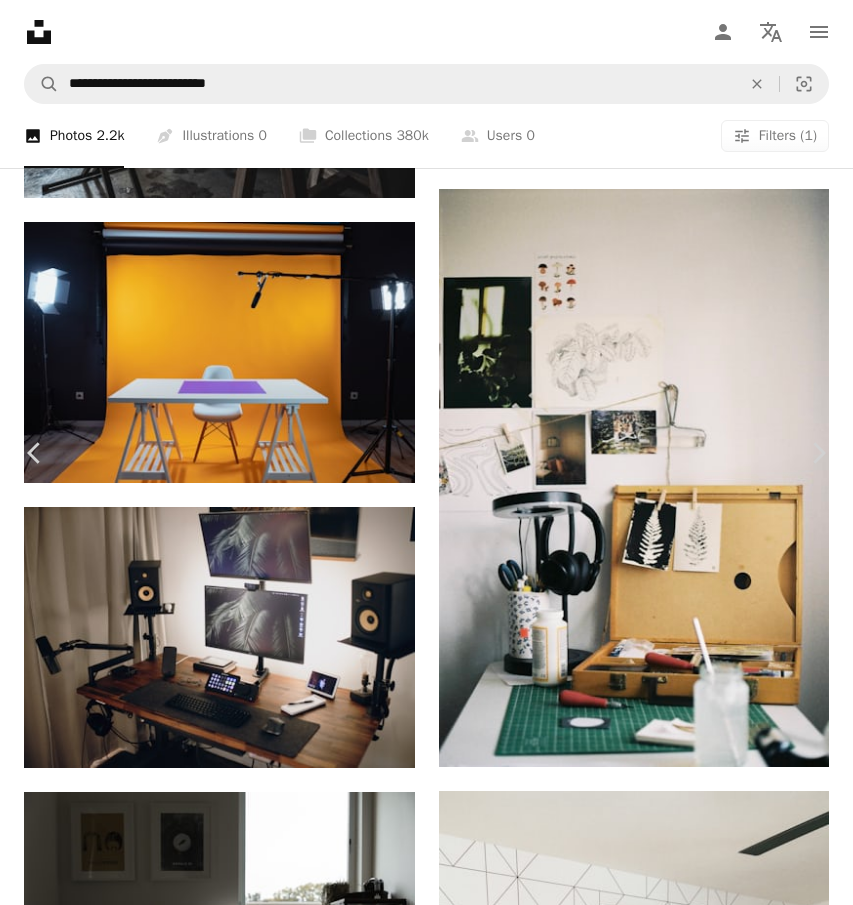 scroll, scrollTop: 2012, scrollLeft: 0, axis: vertical 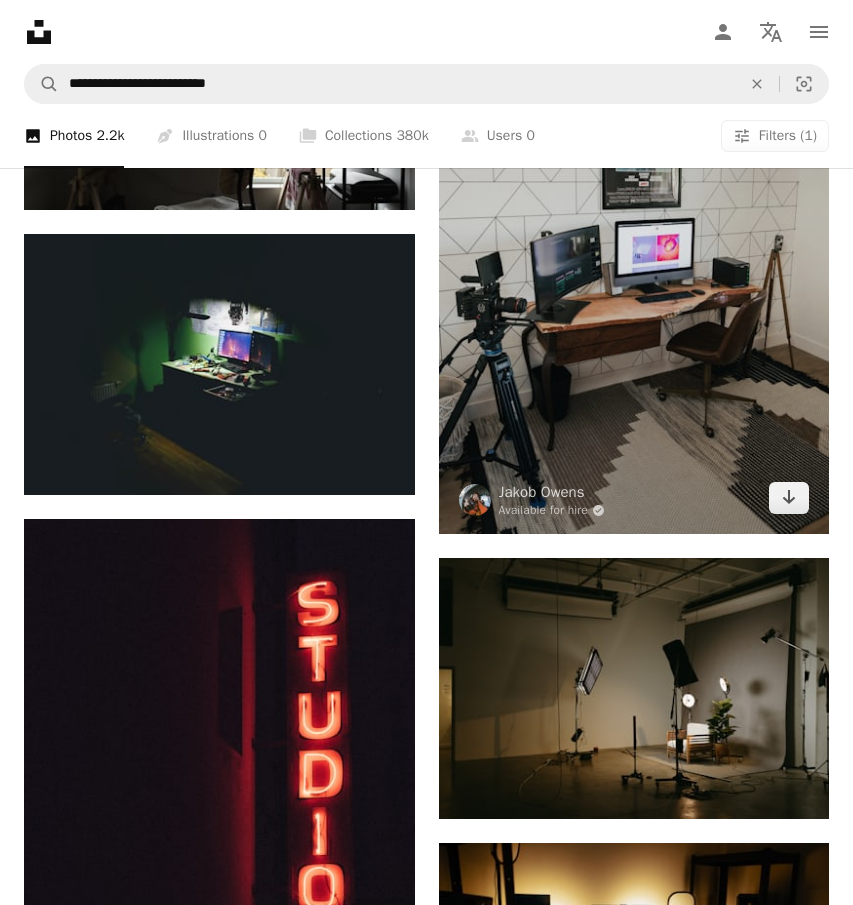 click at bounding box center [634, 242] 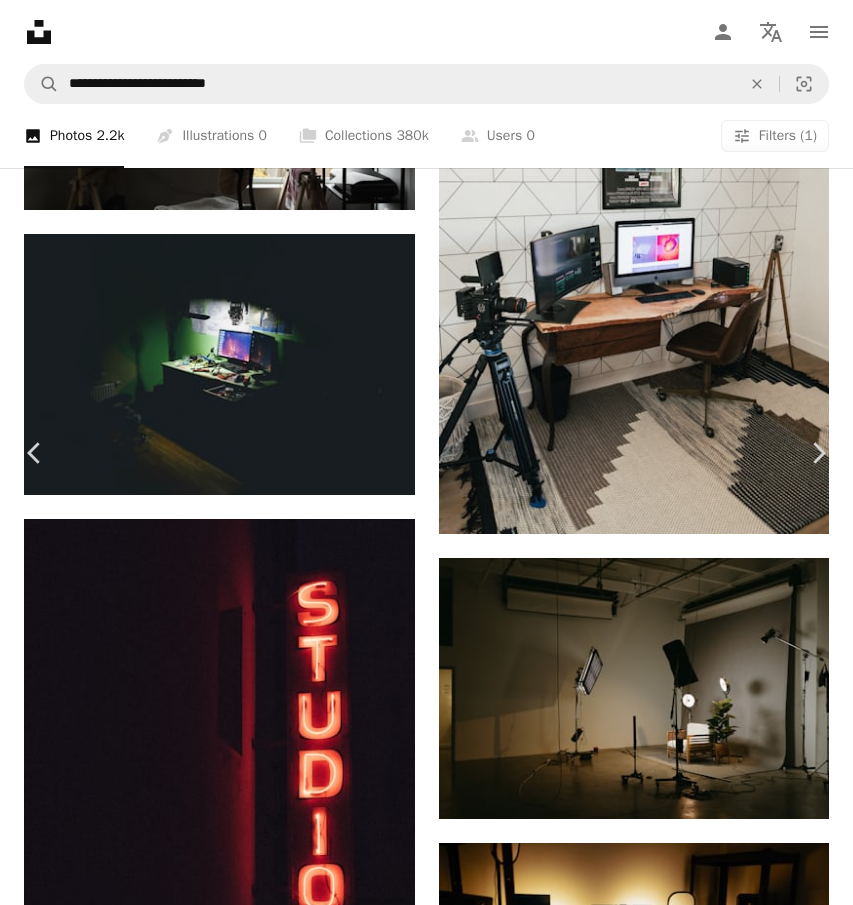scroll, scrollTop: 2587, scrollLeft: 0, axis: vertical 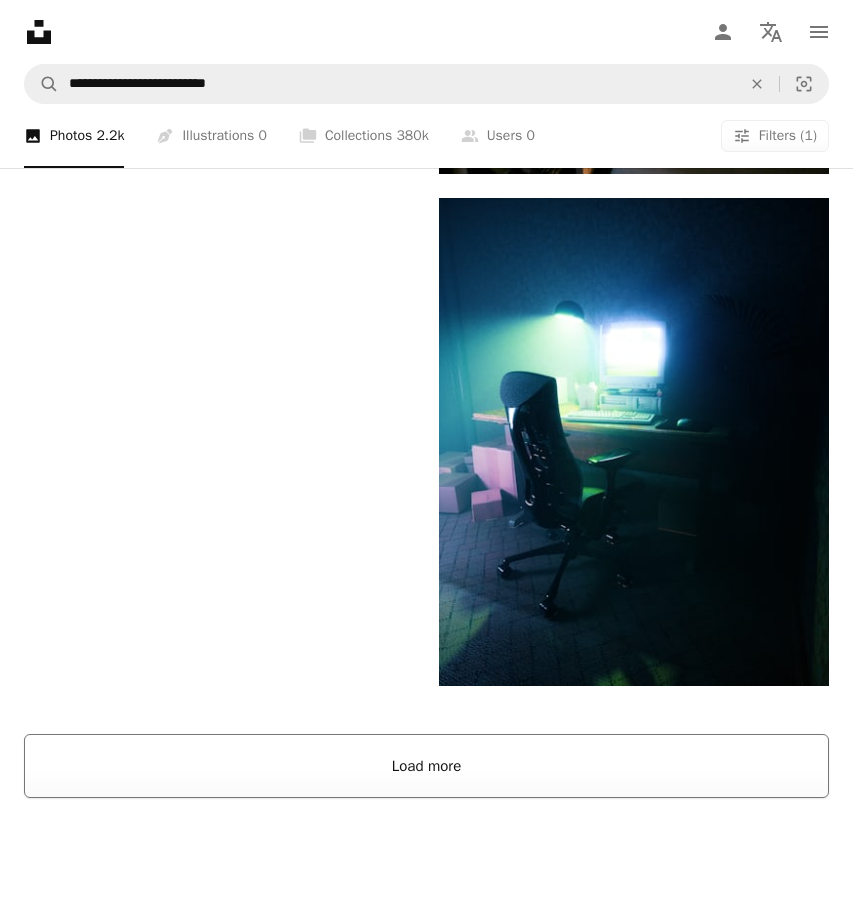 click on "Load more" at bounding box center (426, 766) 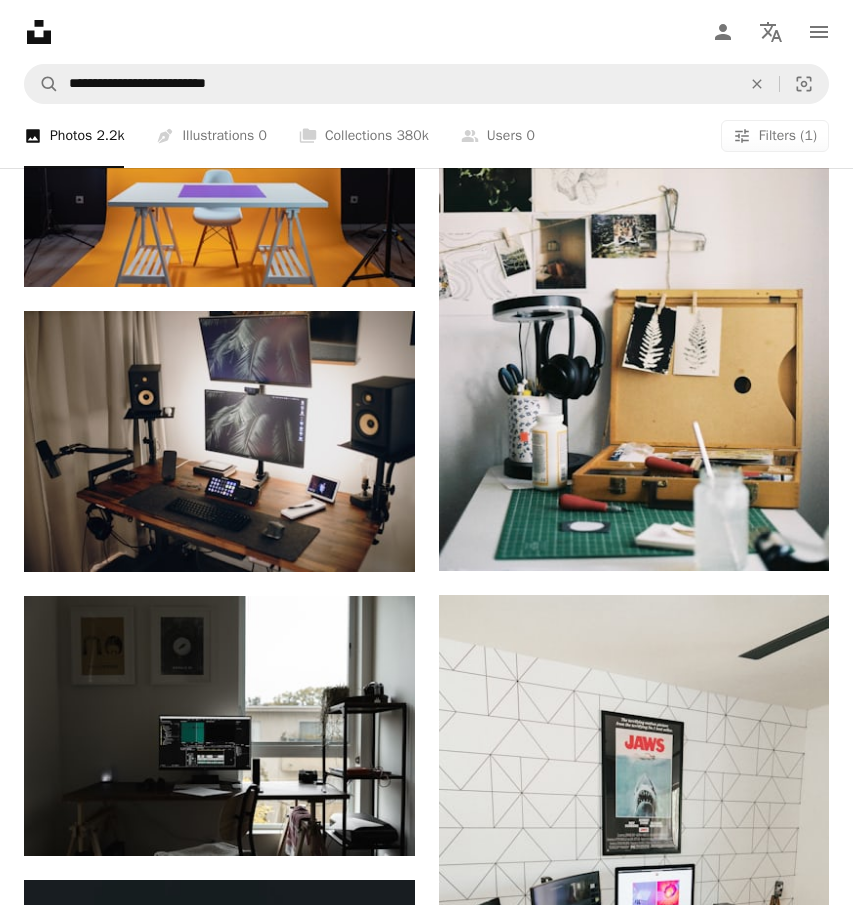 scroll, scrollTop: 2066, scrollLeft: 0, axis: vertical 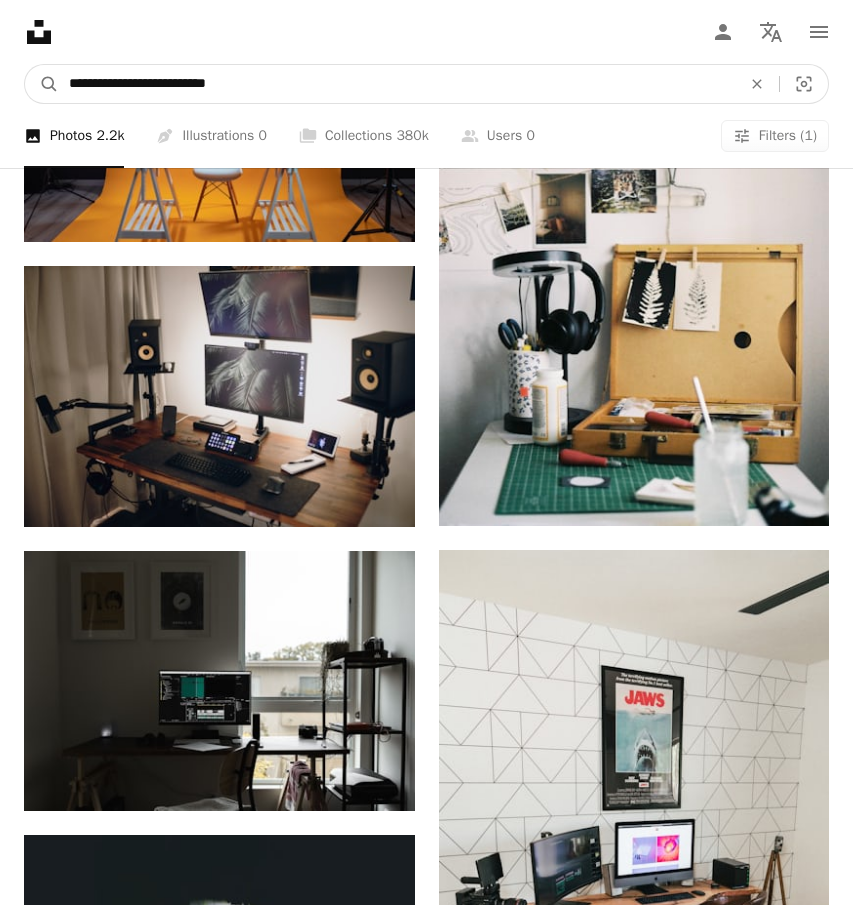 click on "**********" at bounding box center [397, 84] 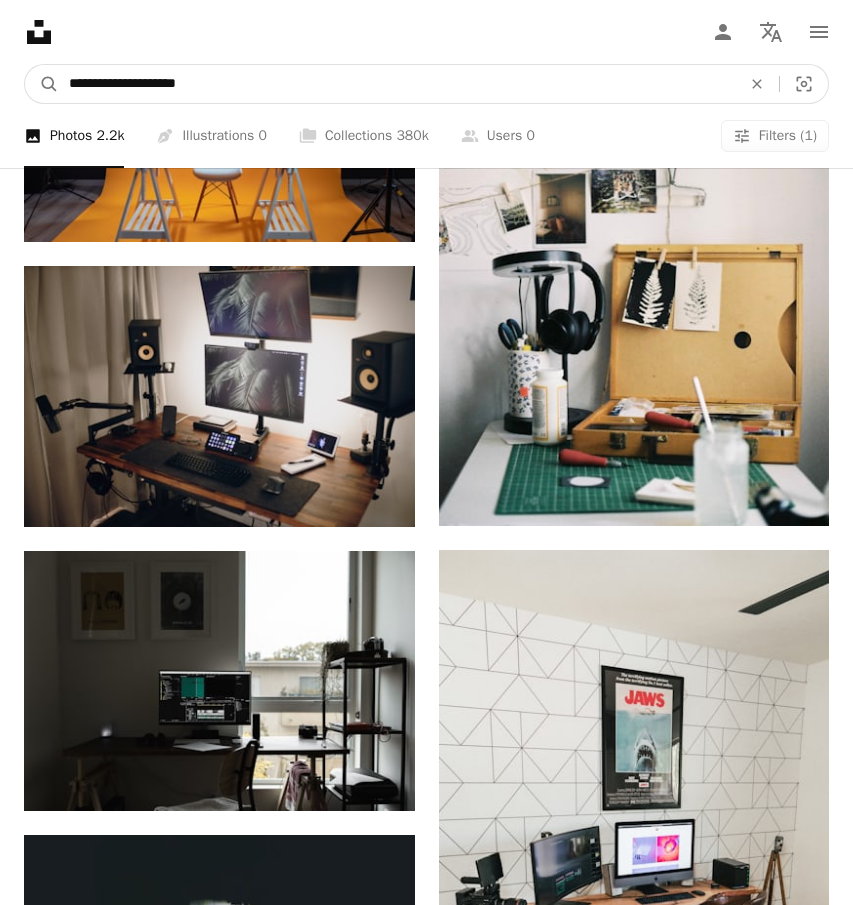 click on "A magnifying glass" at bounding box center (42, 84) 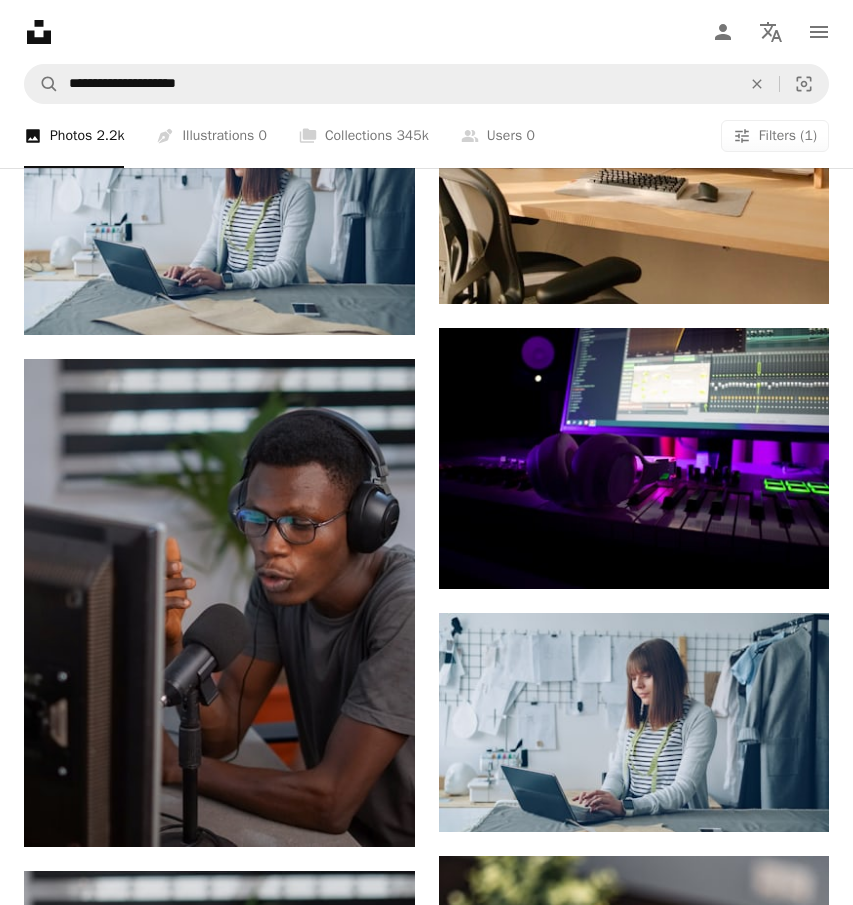scroll, scrollTop: 1192, scrollLeft: 0, axis: vertical 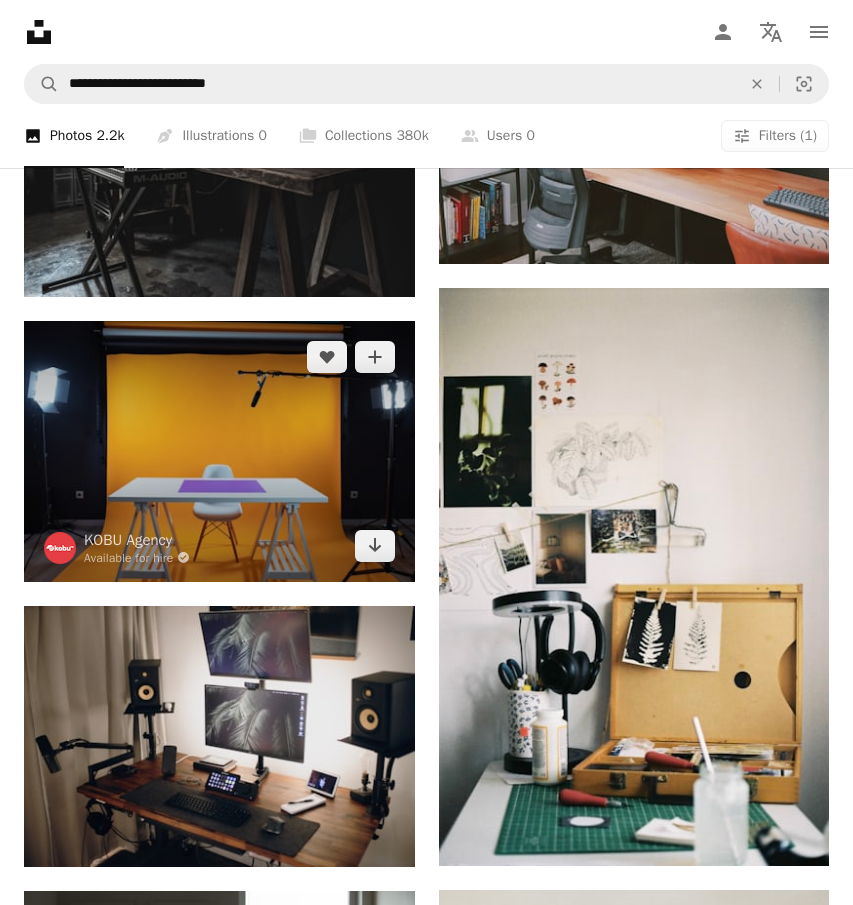 click at bounding box center [219, 451] 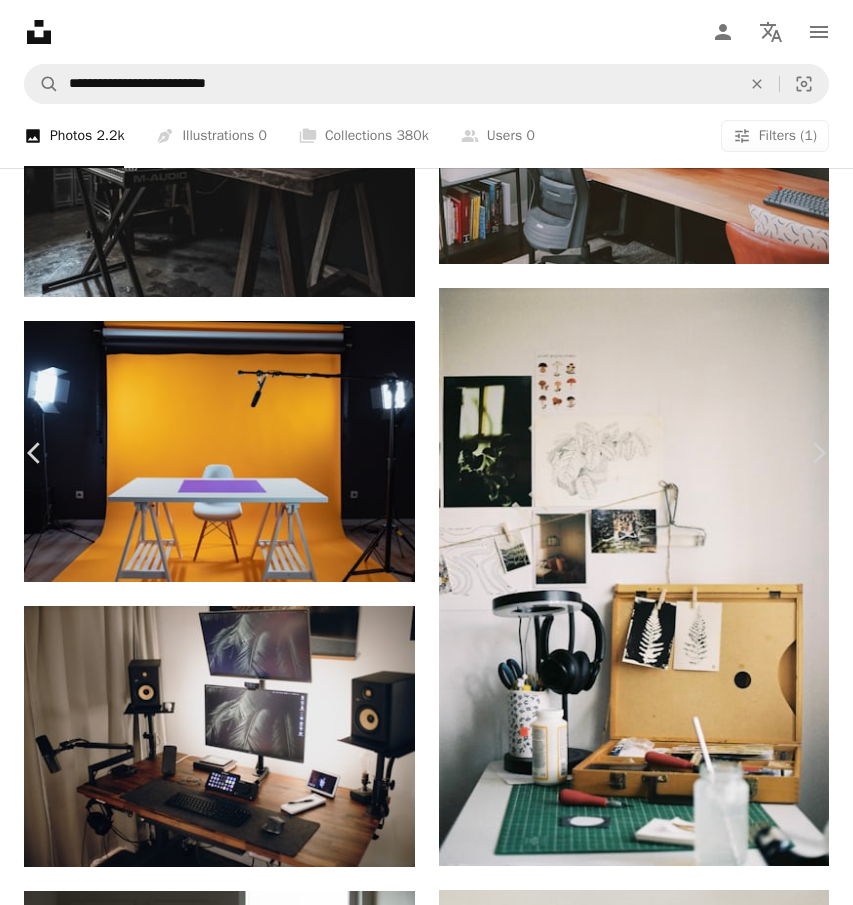 scroll, scrollTop: 2691, scrollLeft: 0, axis: vertical 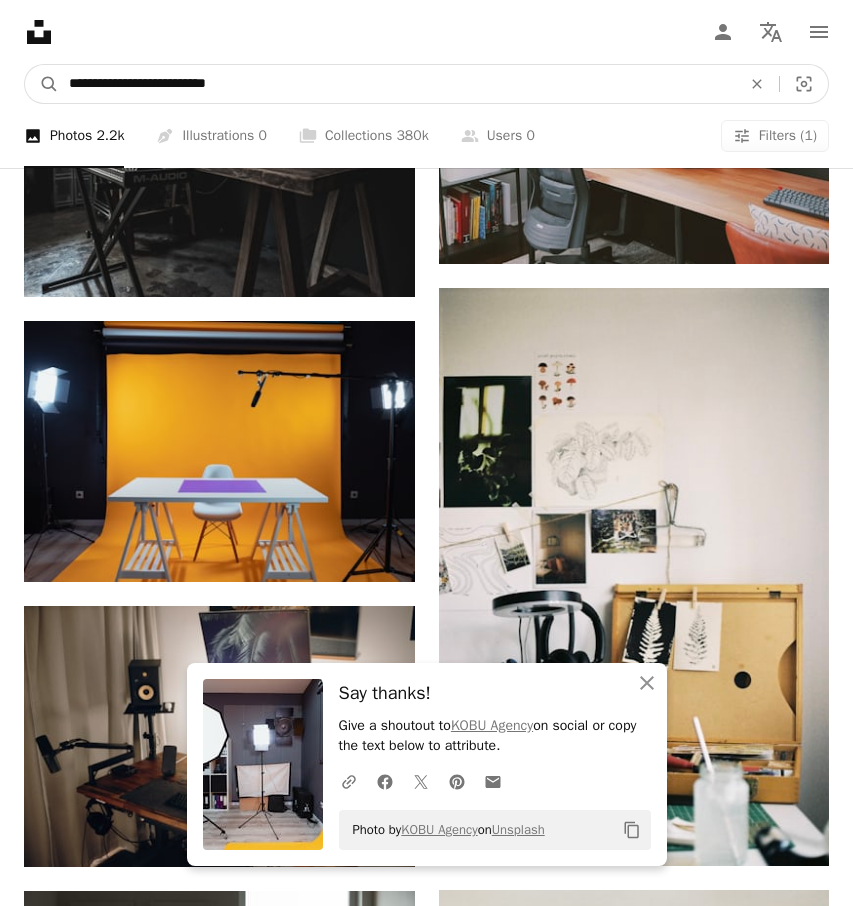 click on "**********" at bounding box center (397, 84) 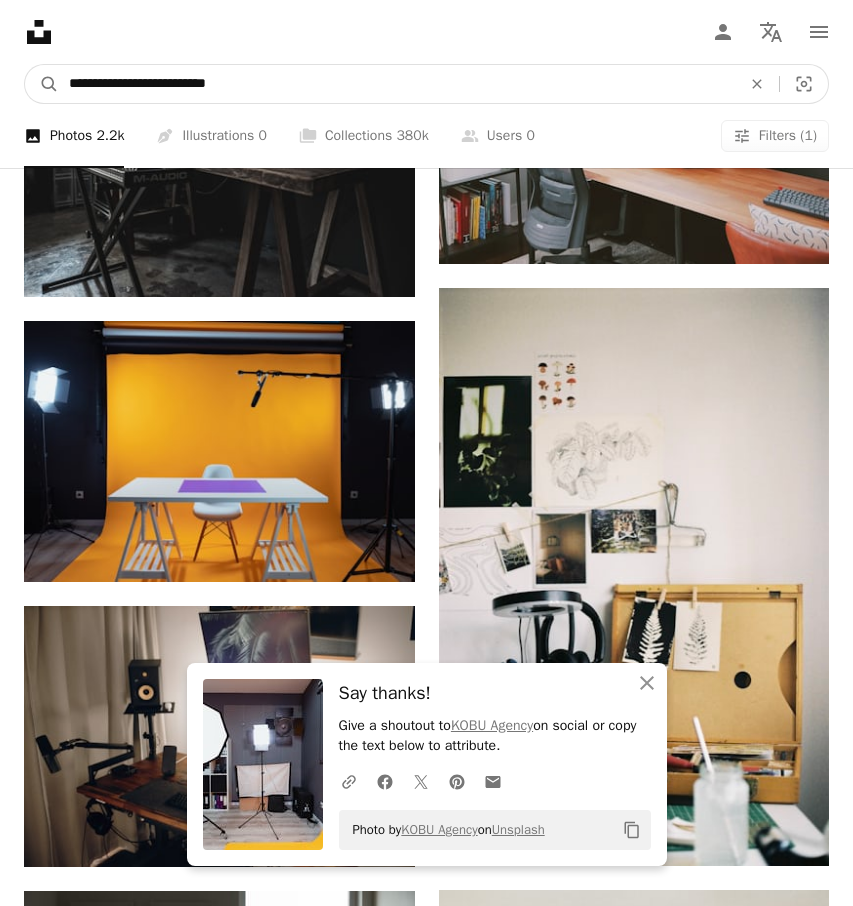 click on "**********" at bounding box center [397, 84] 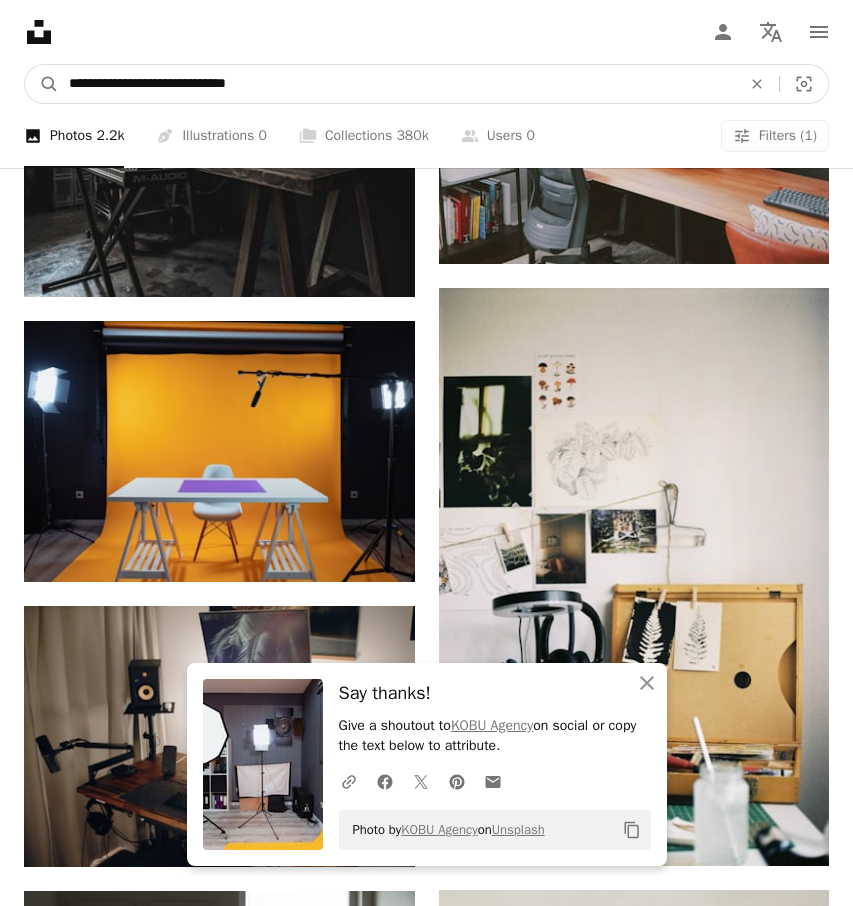 type on "**********" 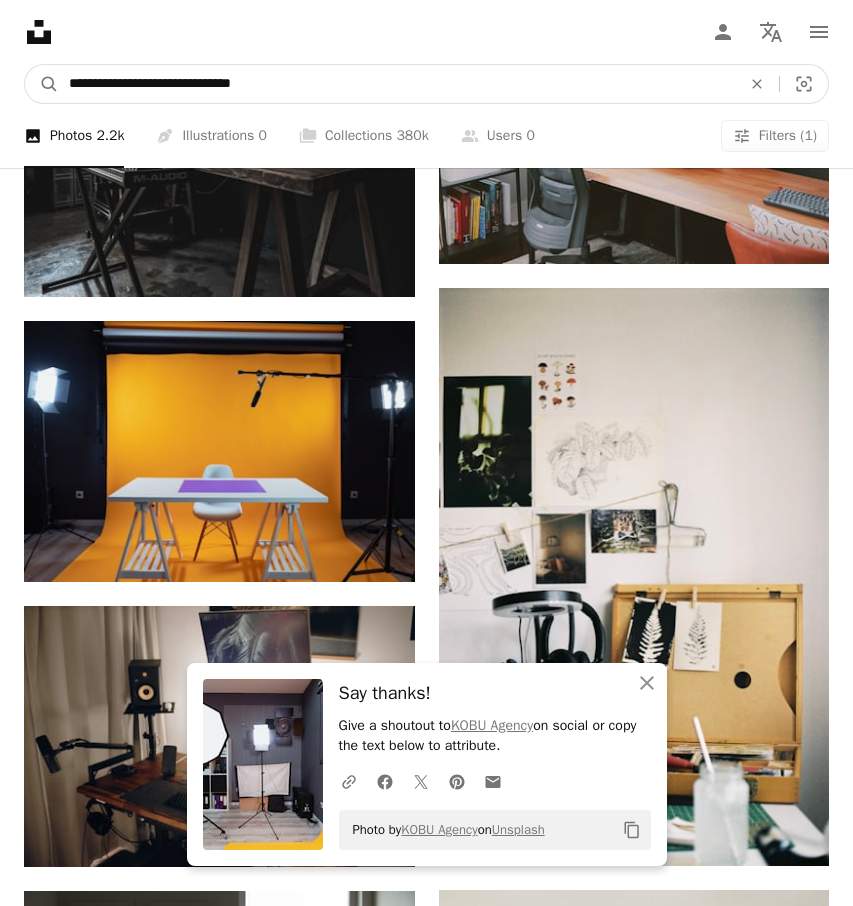 click on "A magnifying glass" at bounding box center [42, 84] 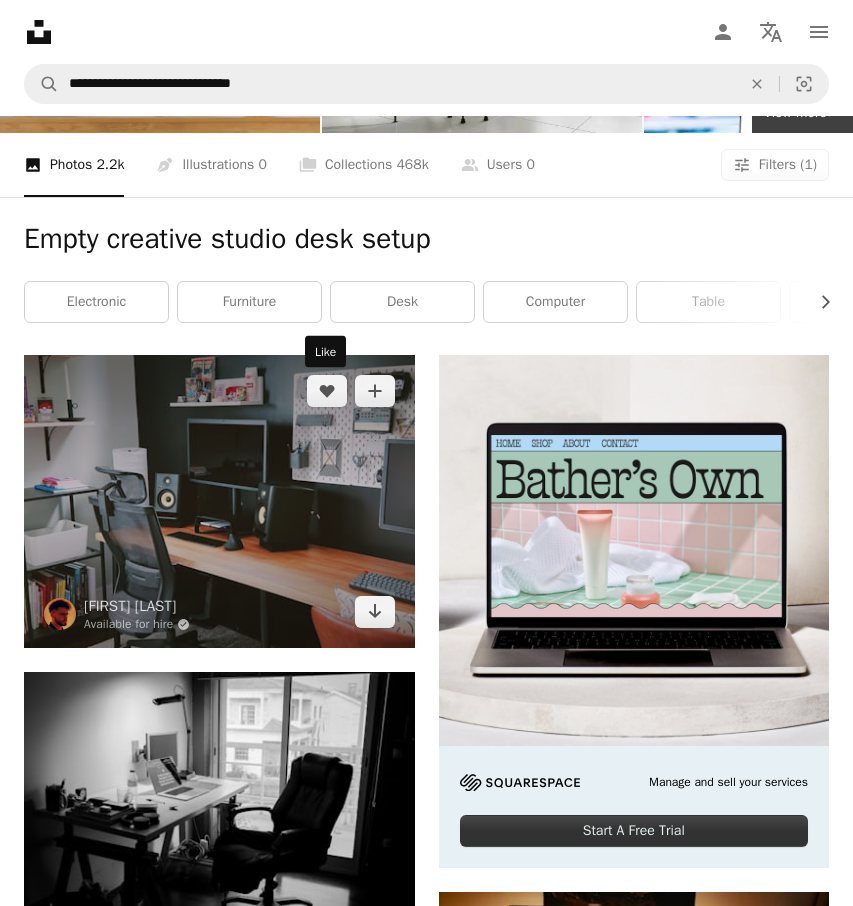 scroll, scrollTop: 0, scrollLeft: 0, axis: both 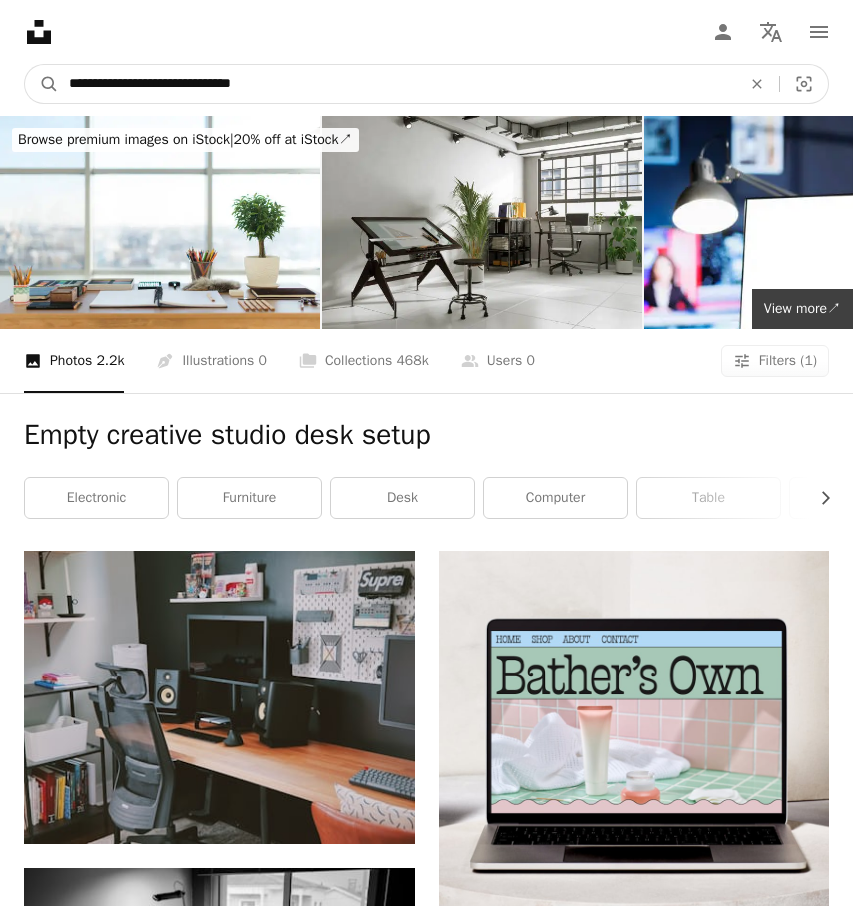click on "**********" at bounding box center (397, 84) 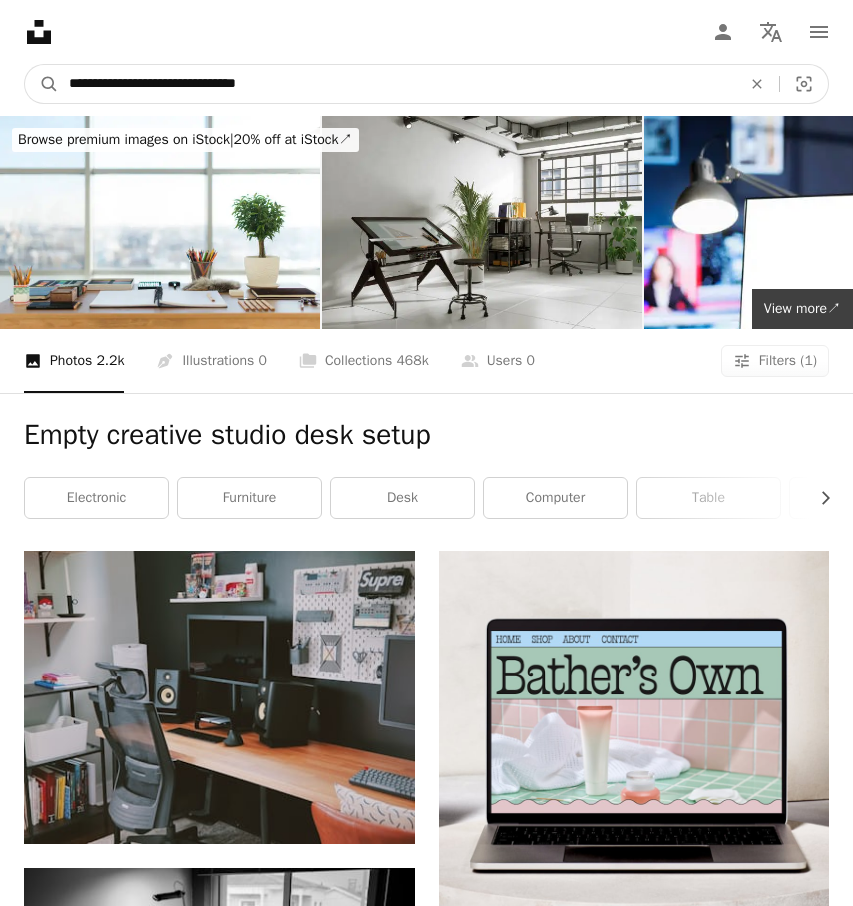 type on "**********" 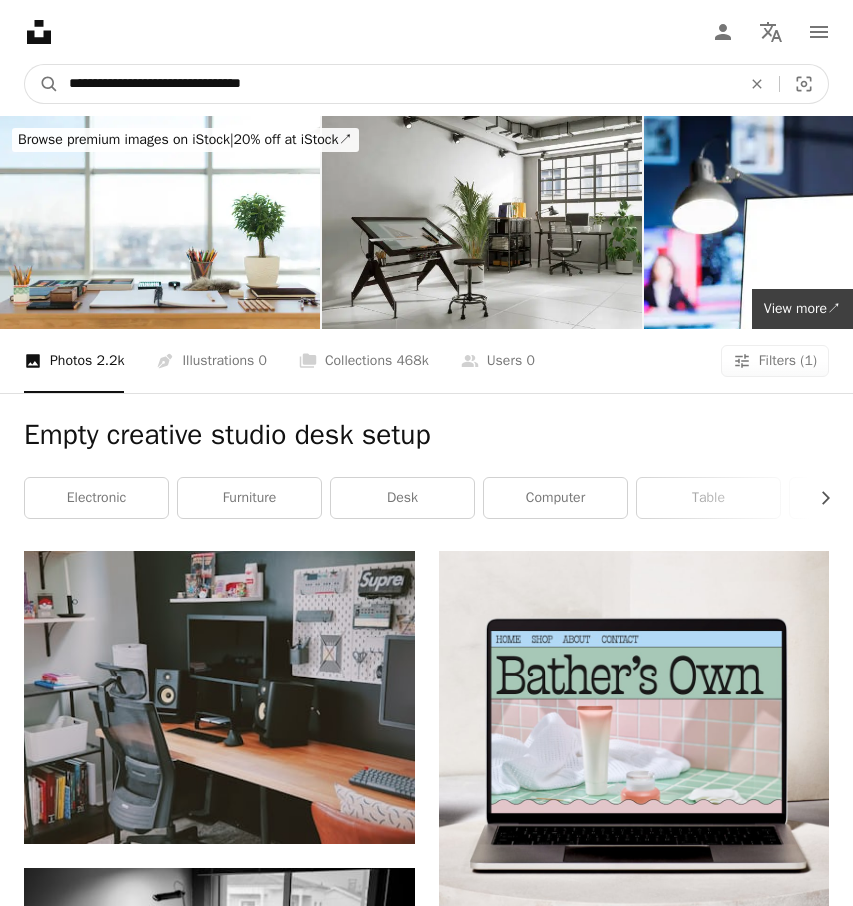 click on "A magnifying glass" at bounding box center (42, 84) 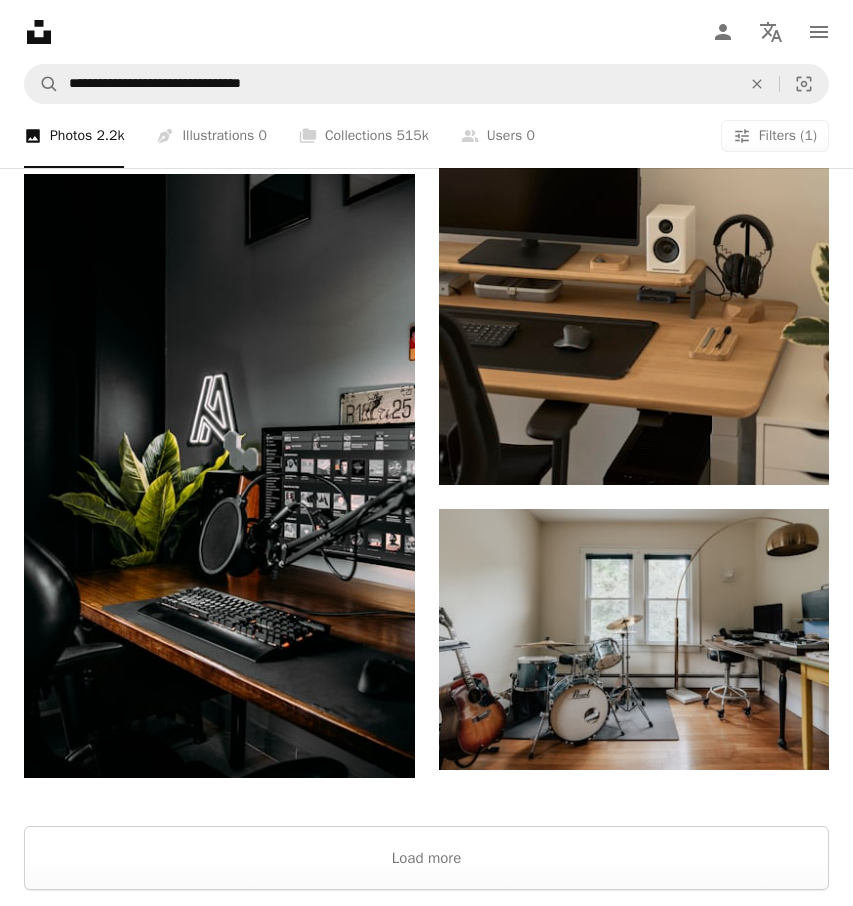 scroll, scrollTop: 4198, scrollLeft: 0, axis: vertical 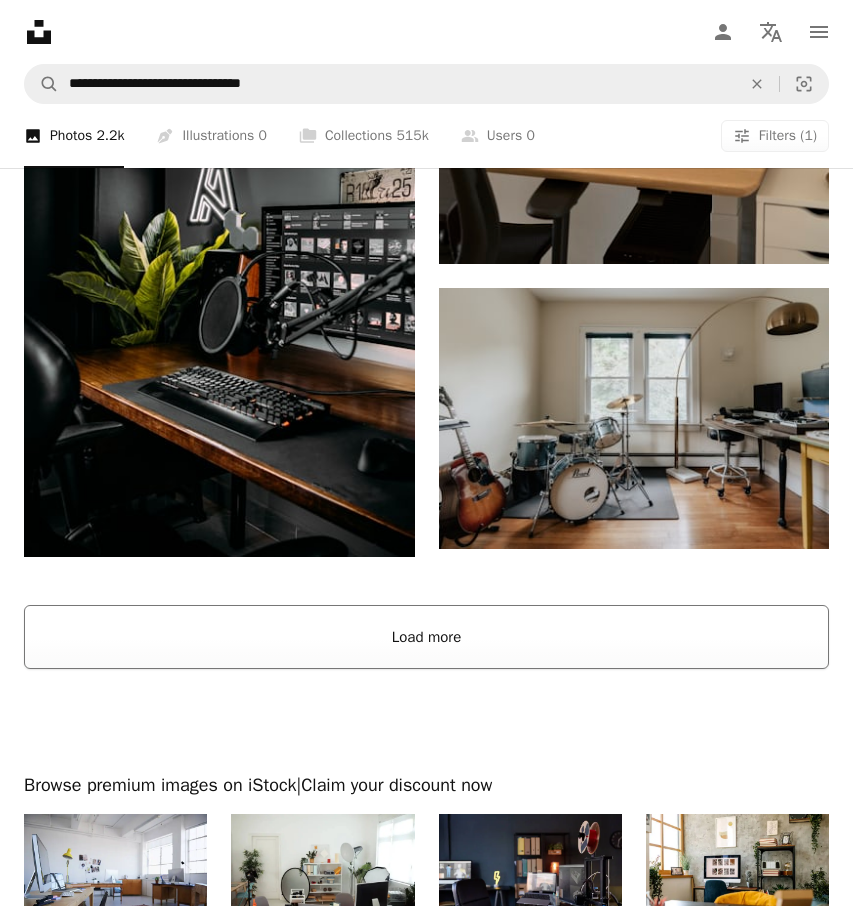 click on "Load more" at bounding box center [426, 637] 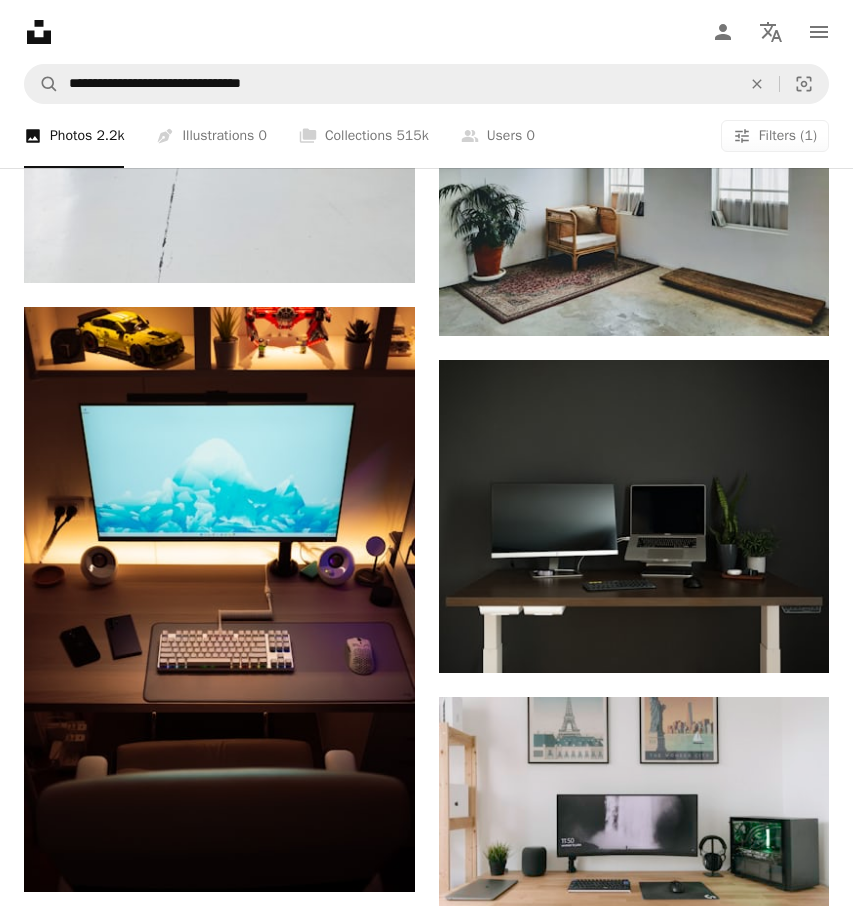 scroll, scrollTop: 20136, scrollLeft: 0, axis: vertical 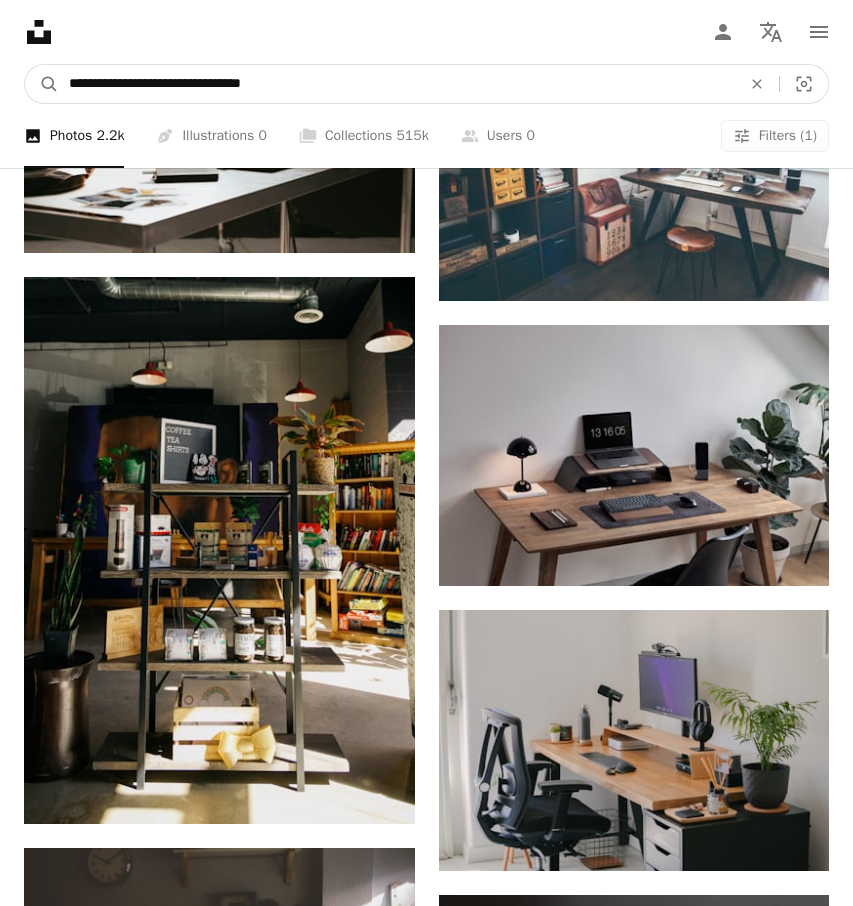 click on "**********" at bounding box center [397, 84] 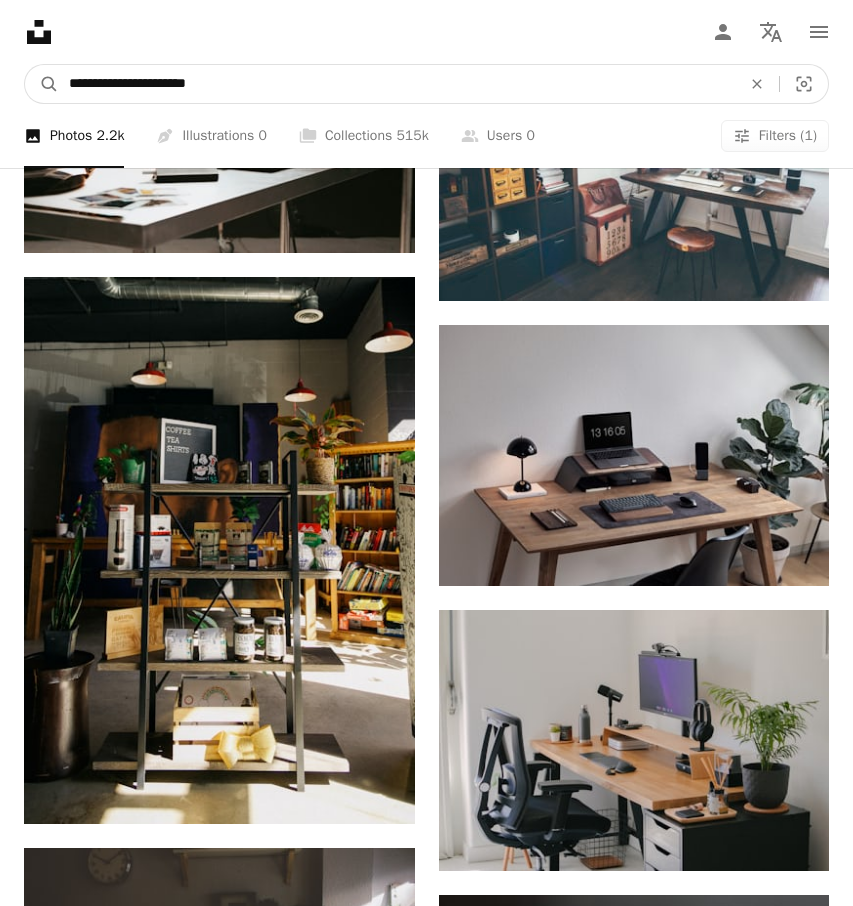 type on "**********" 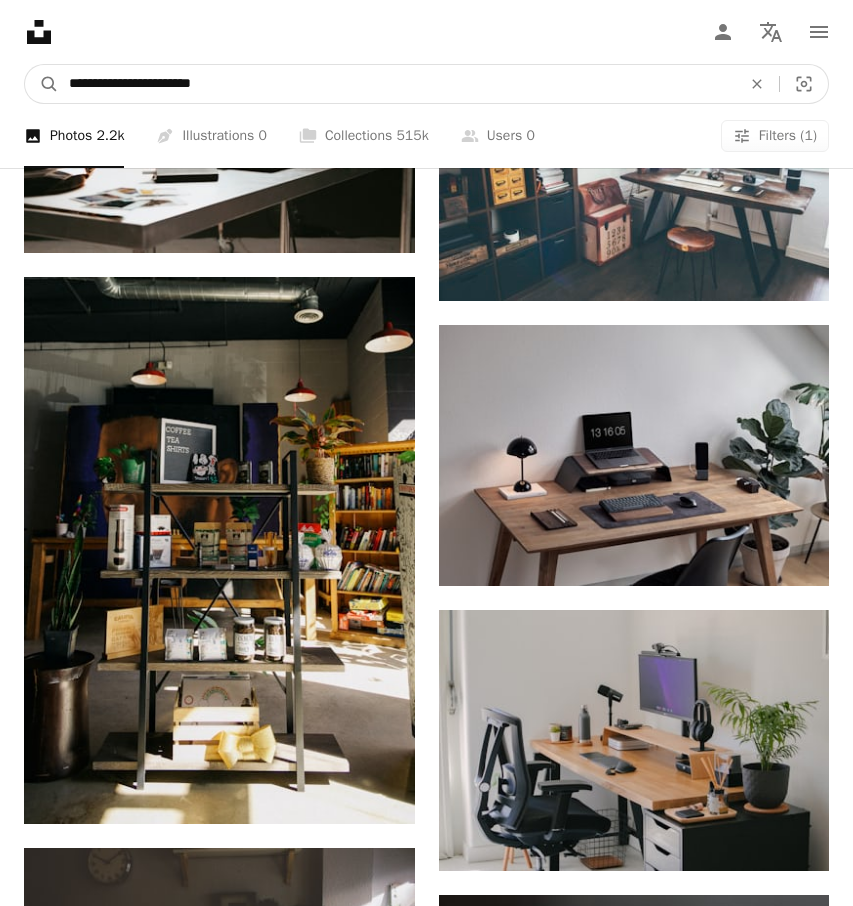 click on "A magnifying glass" at bounding box center (42, 84) 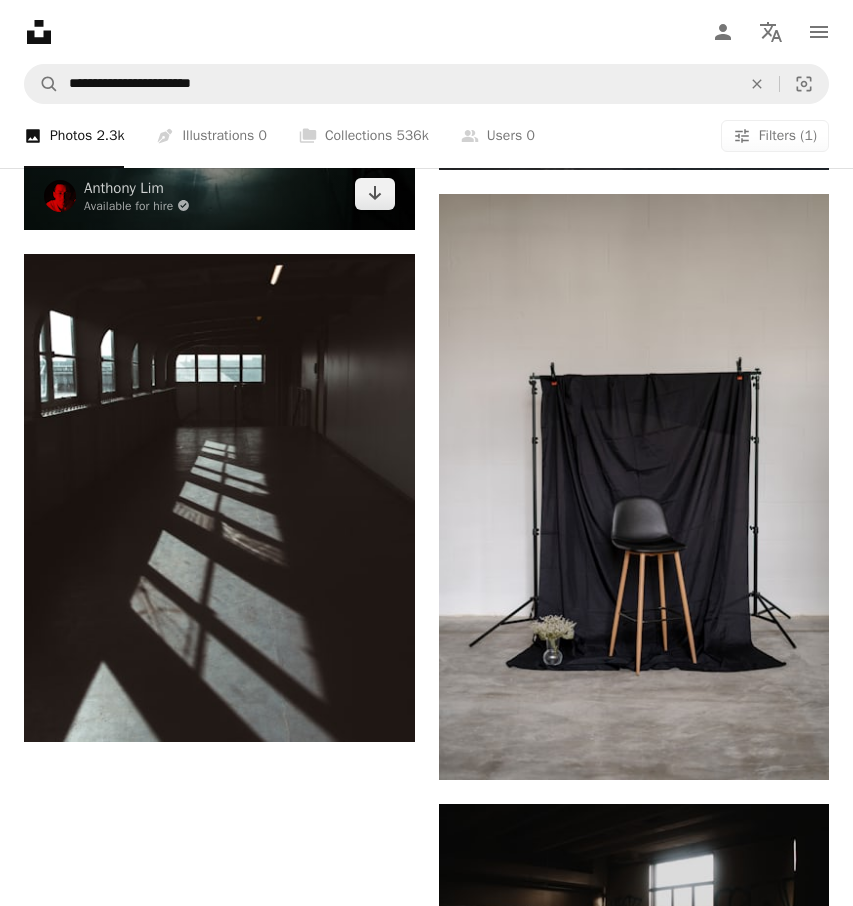 scroll, scrollTop: 3875, scrollLeft: 0, axis: vertical 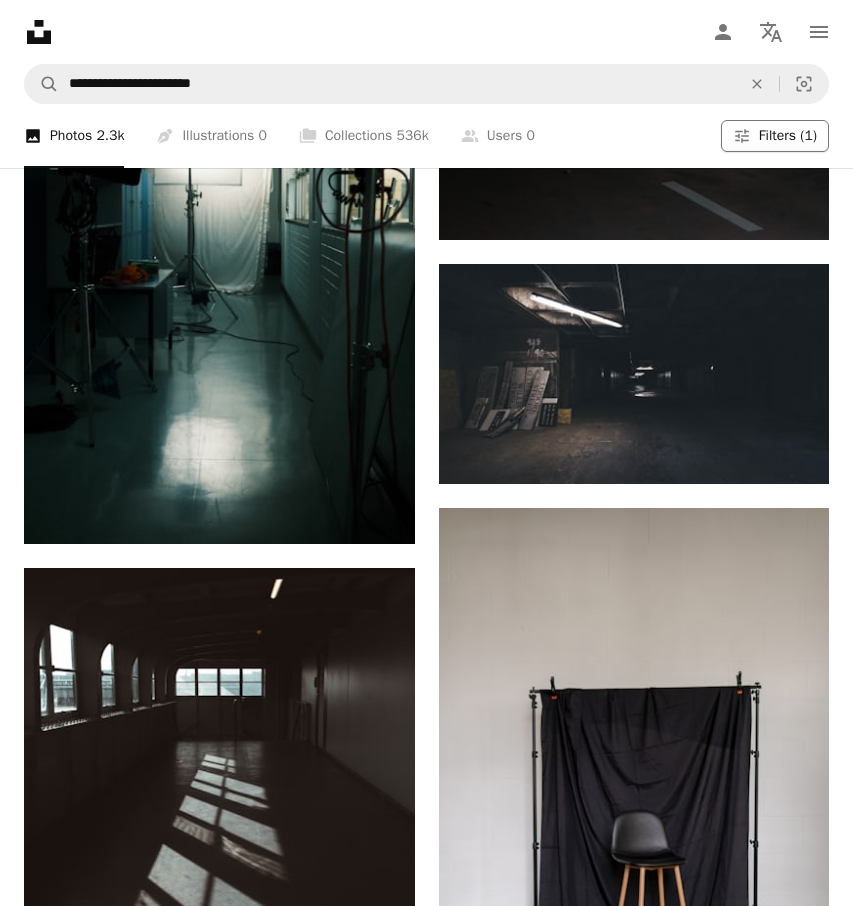 click on "Filters (1)" at bounding box center (788, 136) 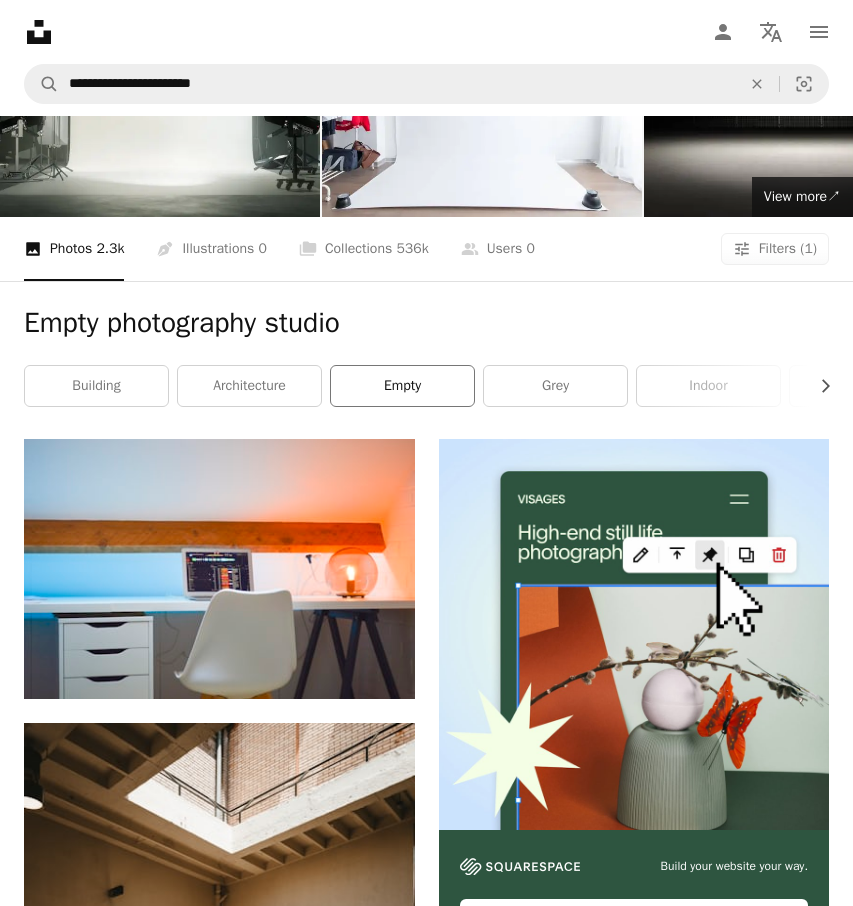 scroll, scrollTop: 0, scrollLeft: 0, axis: both 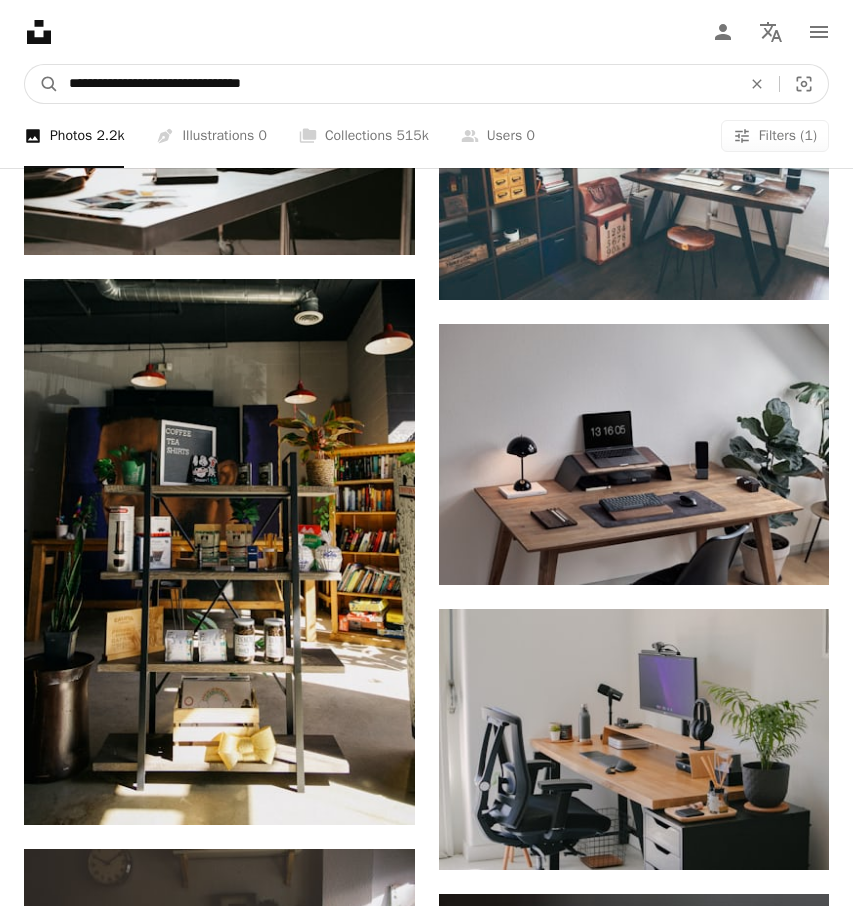 click on "**********" at bounding box center [397, 84] 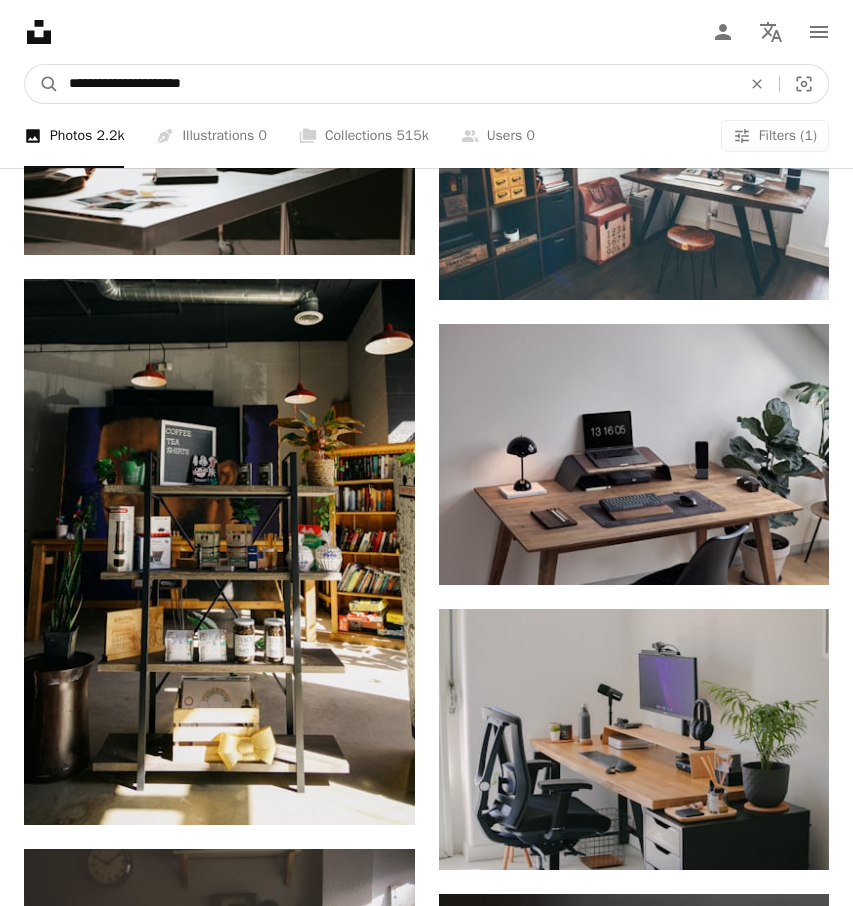 type on "**********" 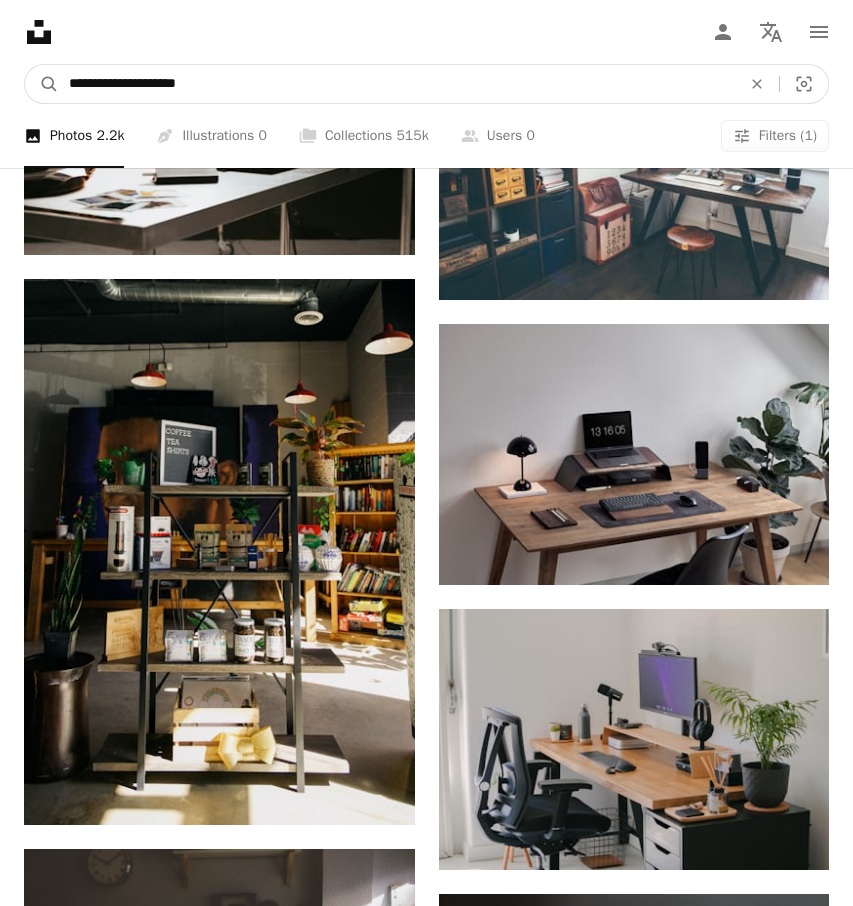 click on "A magnifying glass" at bounding box center (42, 84) 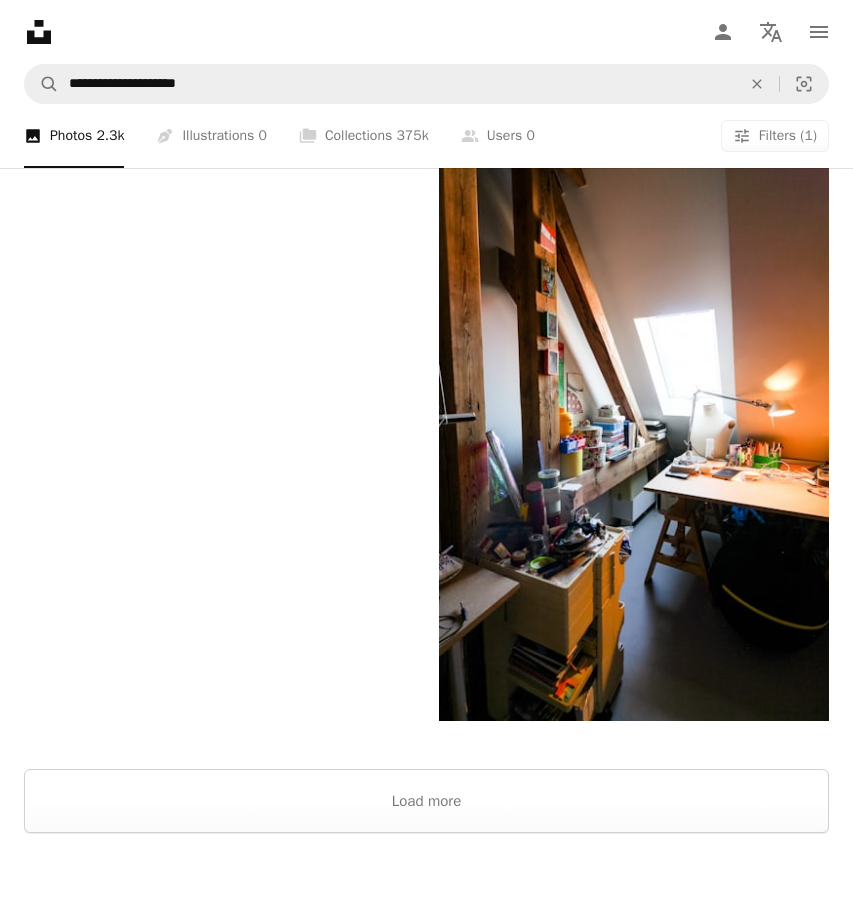 scroll, scrollTop: 5348, scrollLeft: 0, axis: vertical 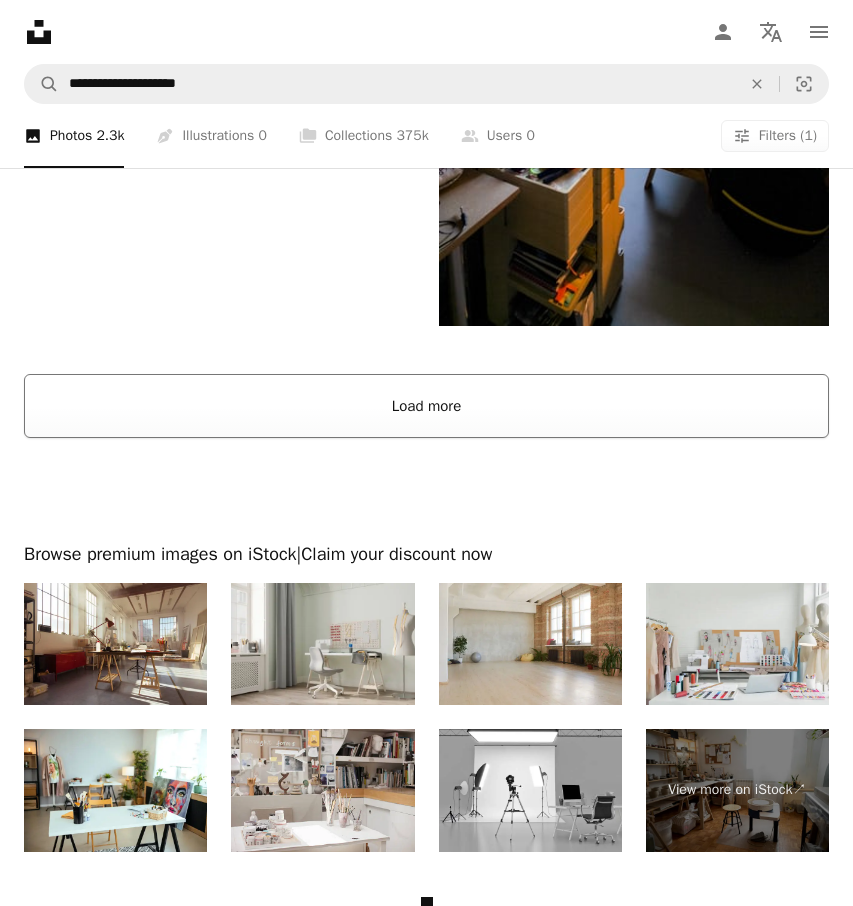 click on "Load more" at bounding box center [426, 406] 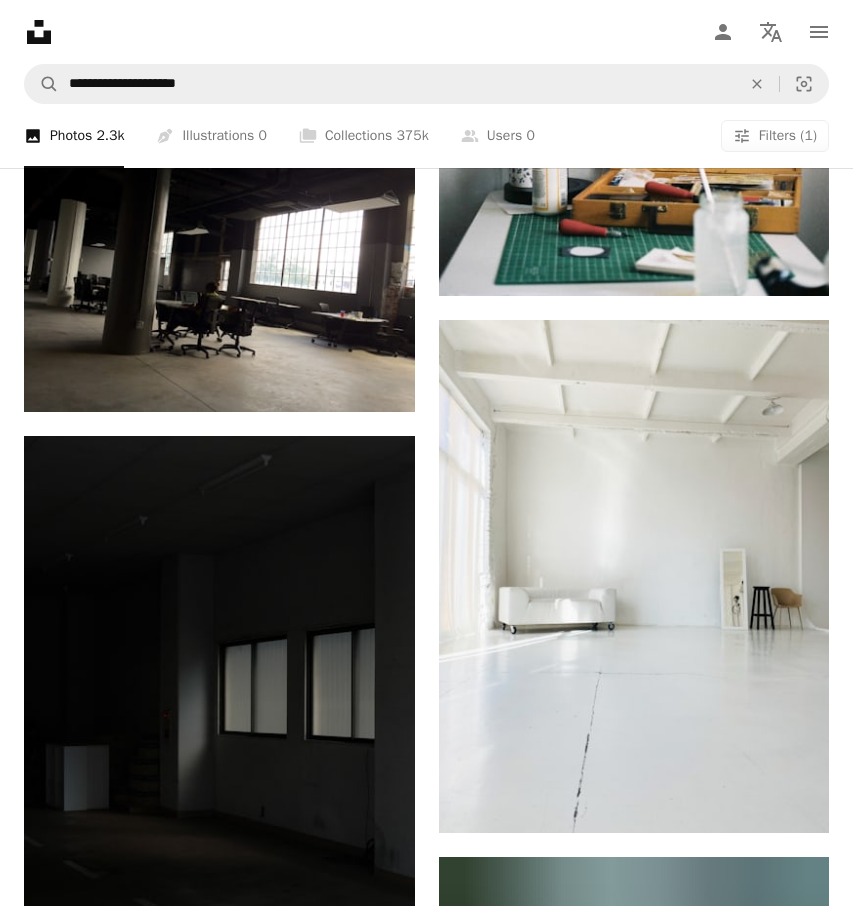 scroll, scrollTop: 2568, scrollLeft: 0, axis: vertical 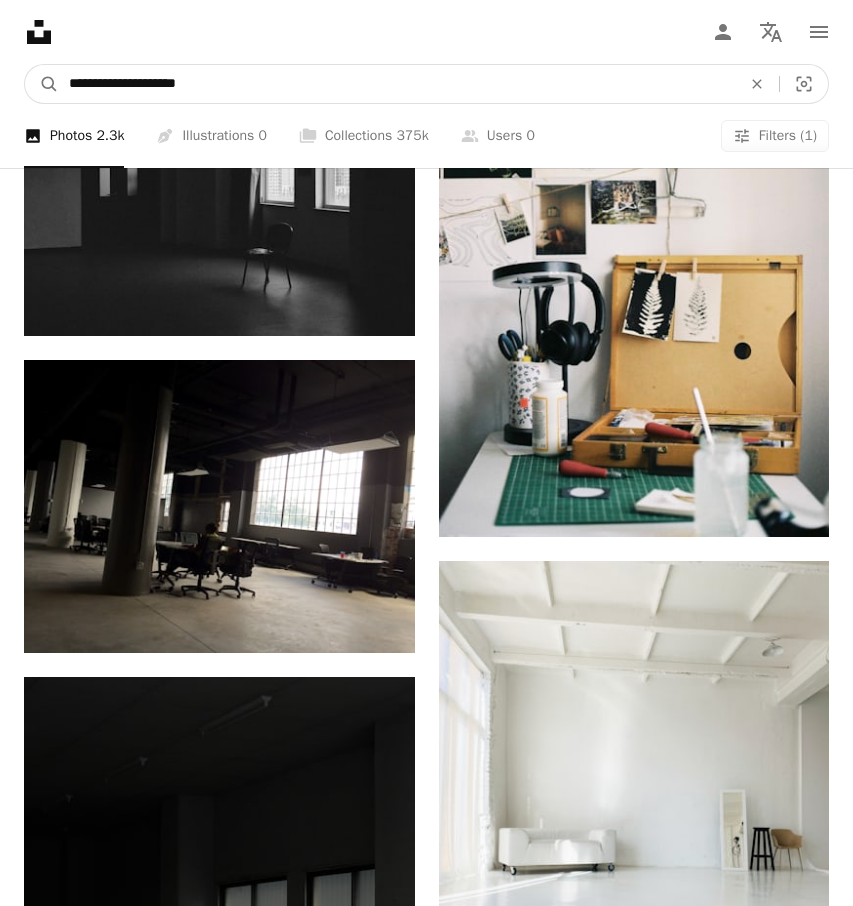 click on "**********" at bounding box center [397, 84] 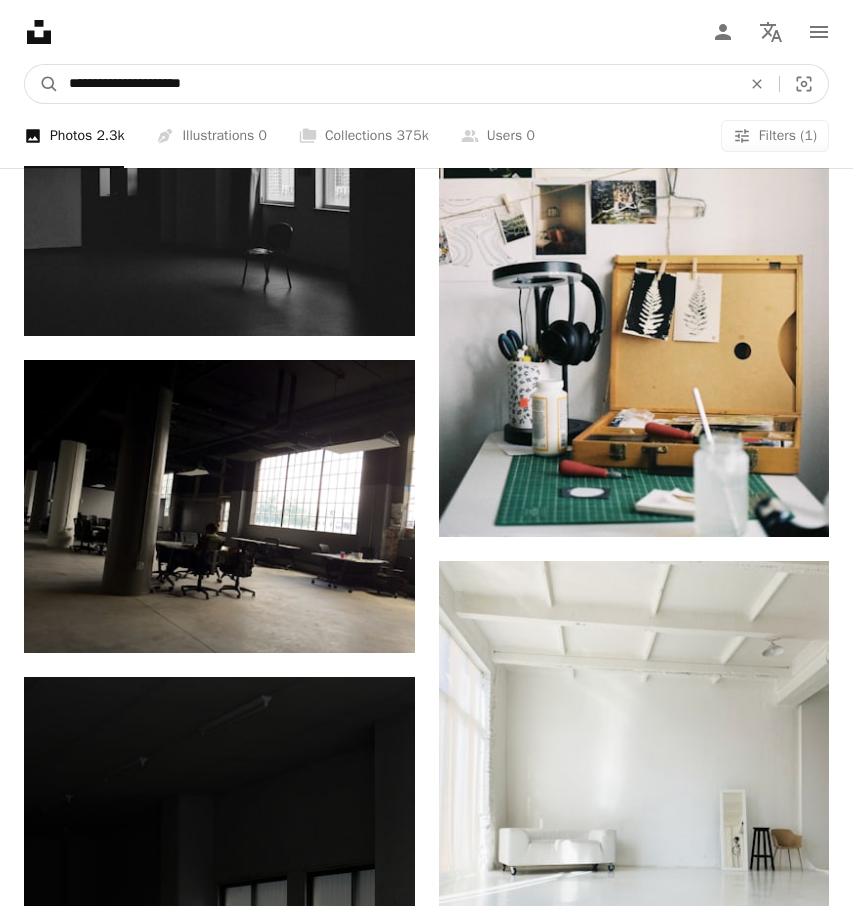 click on "A magnifying glass" at bounding box center [42, 84] 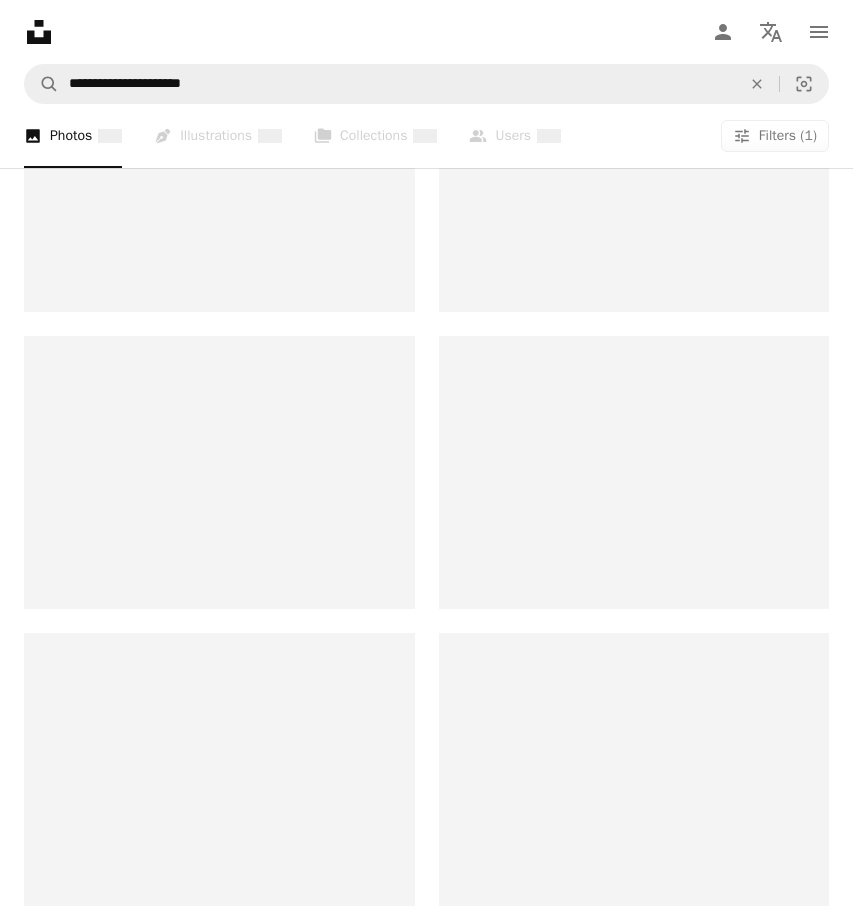 scroll, scrollTop: 0, scrollLeft: 0, axis: both 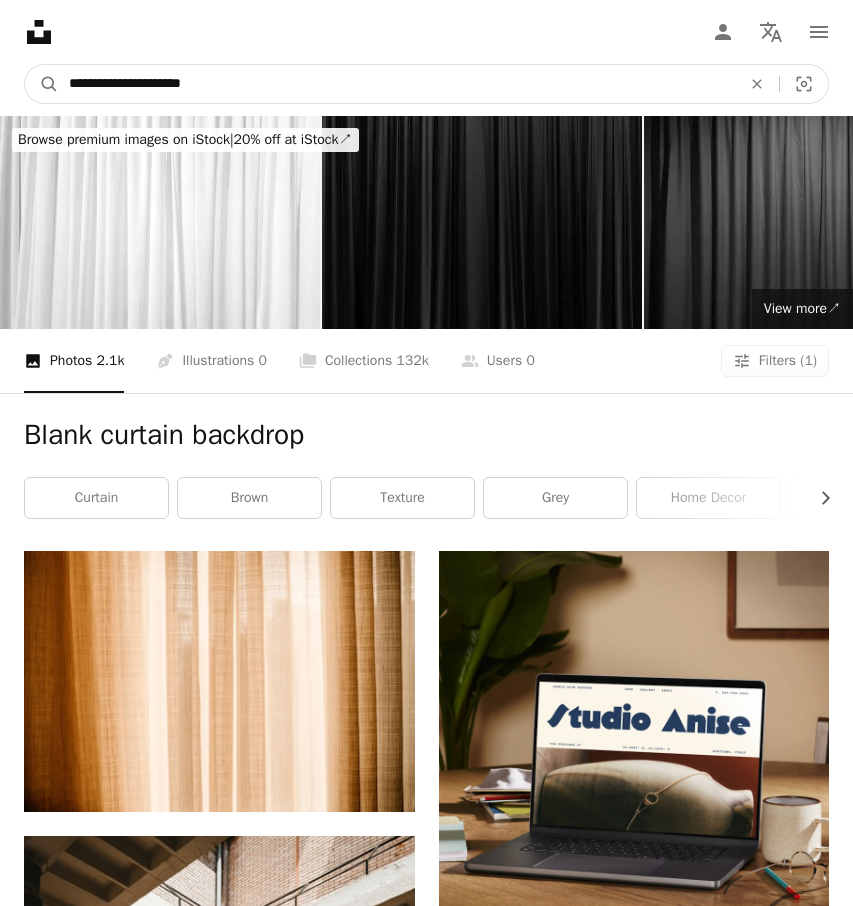 click on "**********" at bounding box center (397, 84) 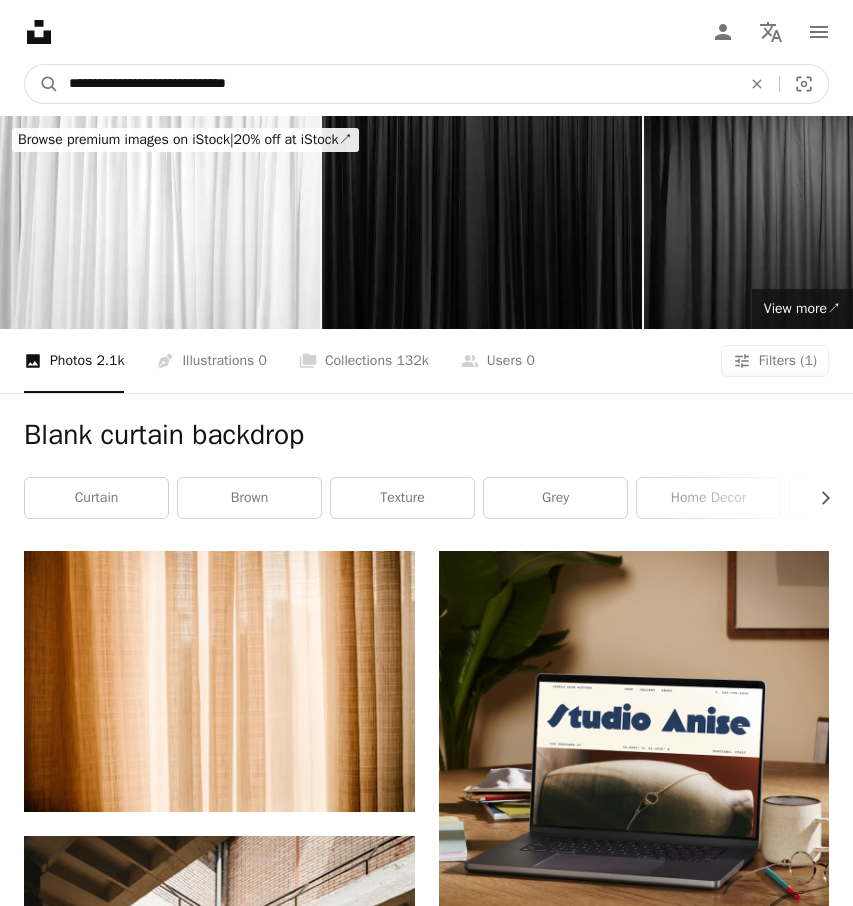 type on "**********" 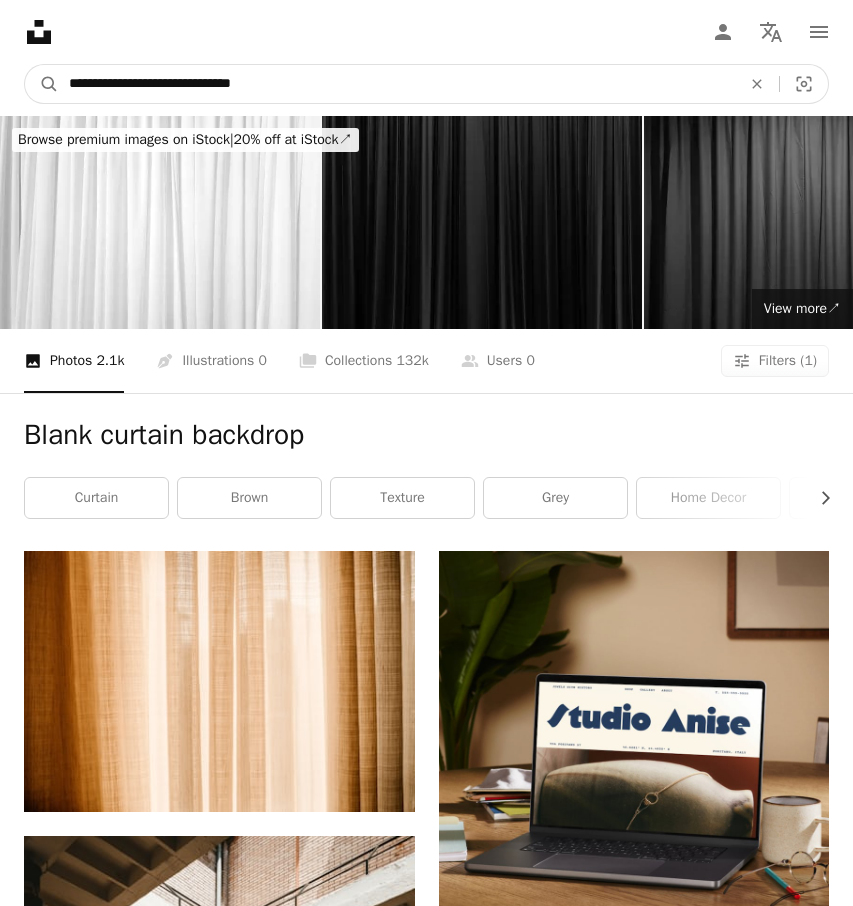 click on "A magnifying glass" at bounding box center [42, 84] 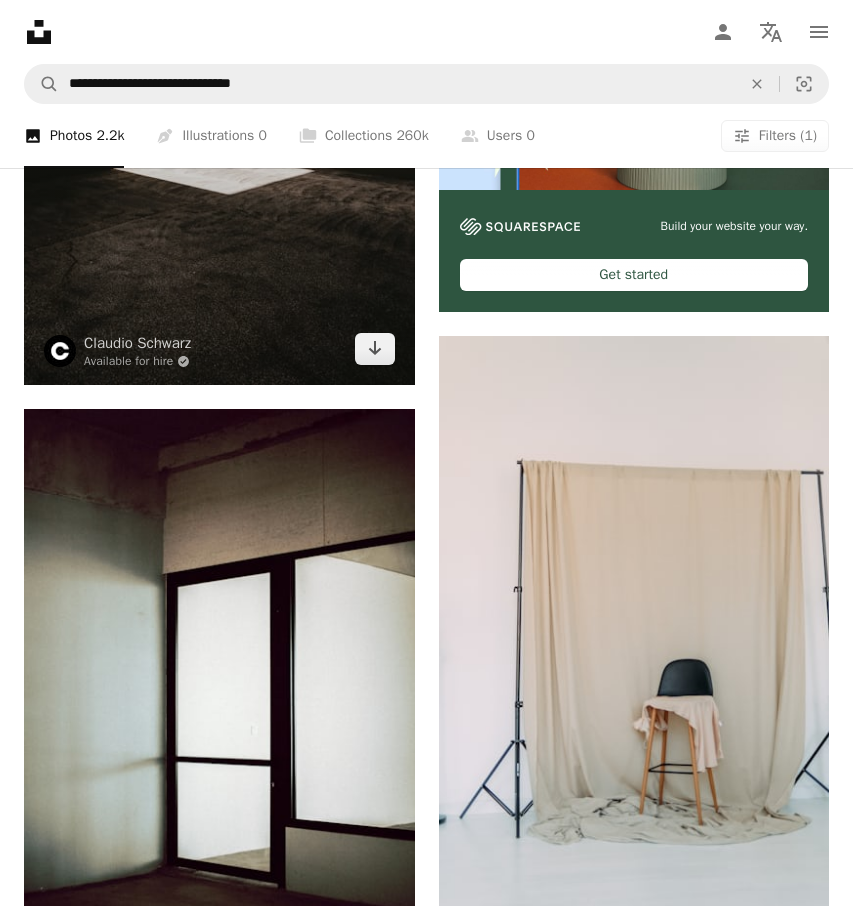 scroll, scrollTop: 744, scrollLeft: 0, axis: vertical 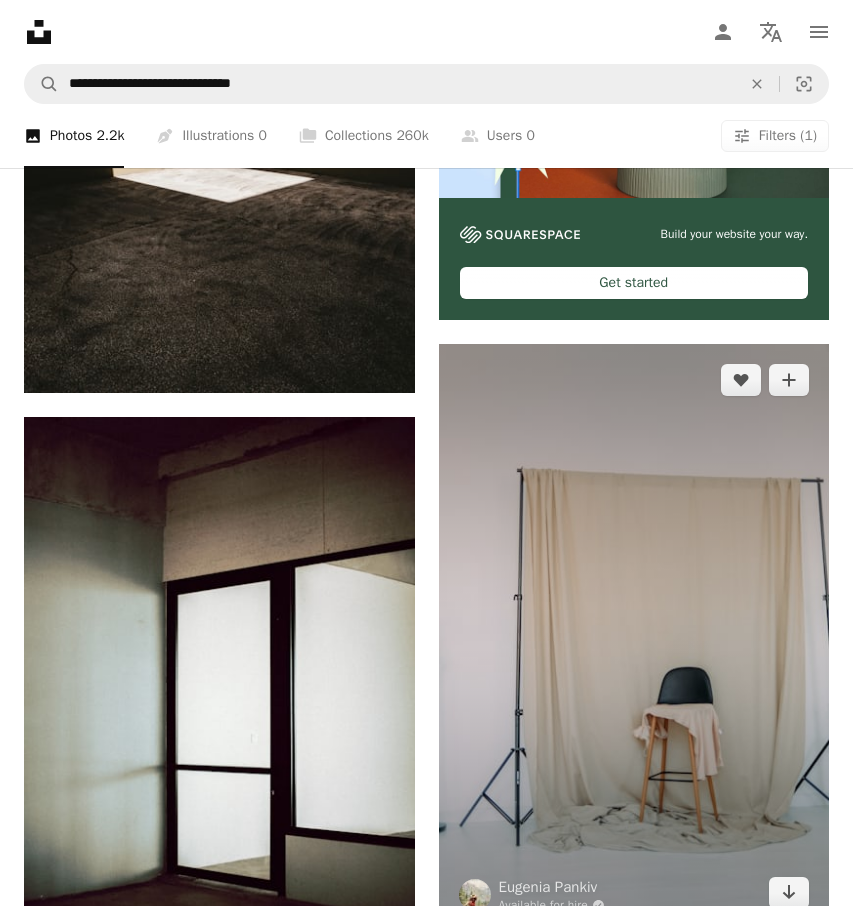 click at bounding box center [634, 636] 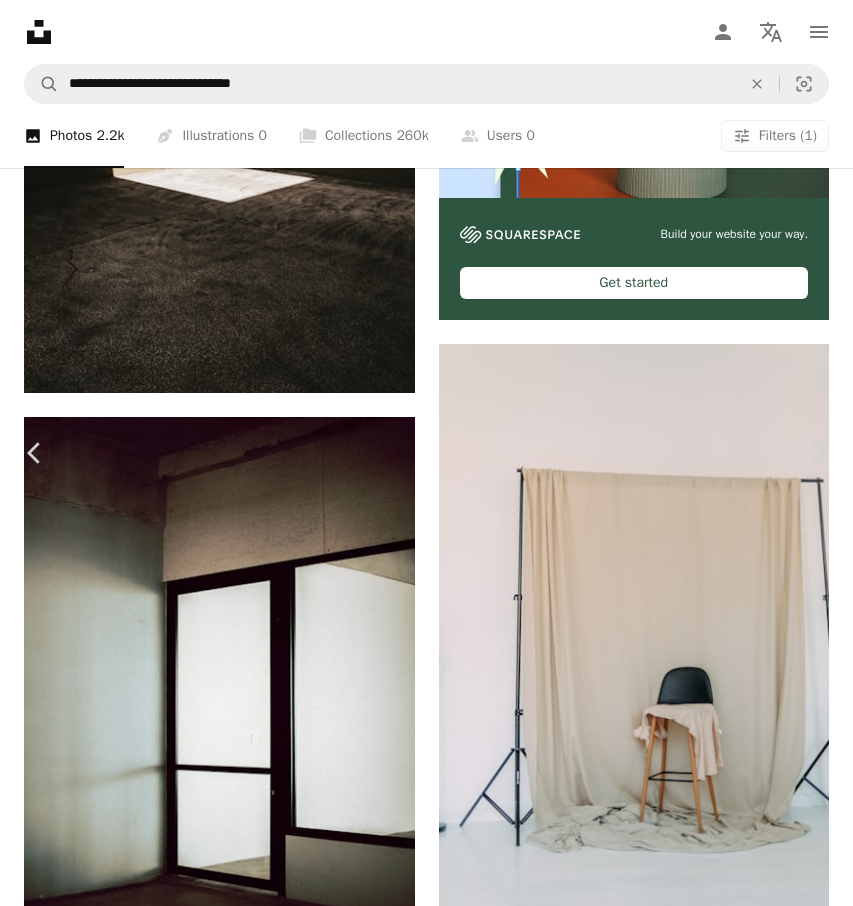 scroll, scrollTop: 6809, scrollLeft: 0, axis: vertical 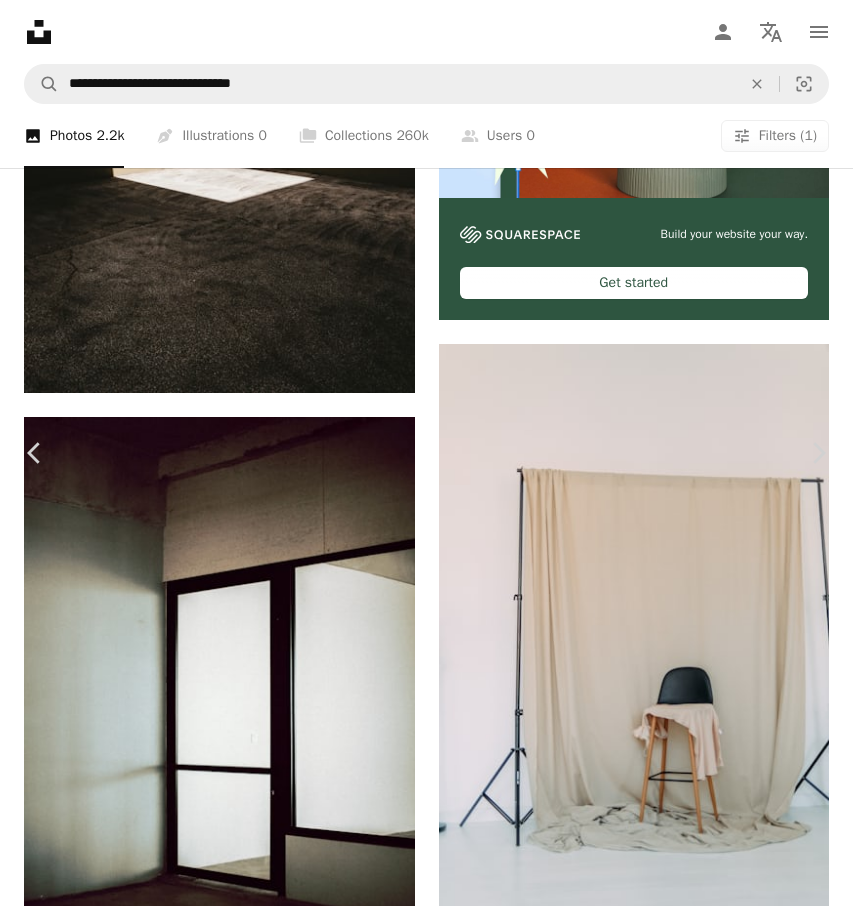 click at bounding box center [250, 6628] 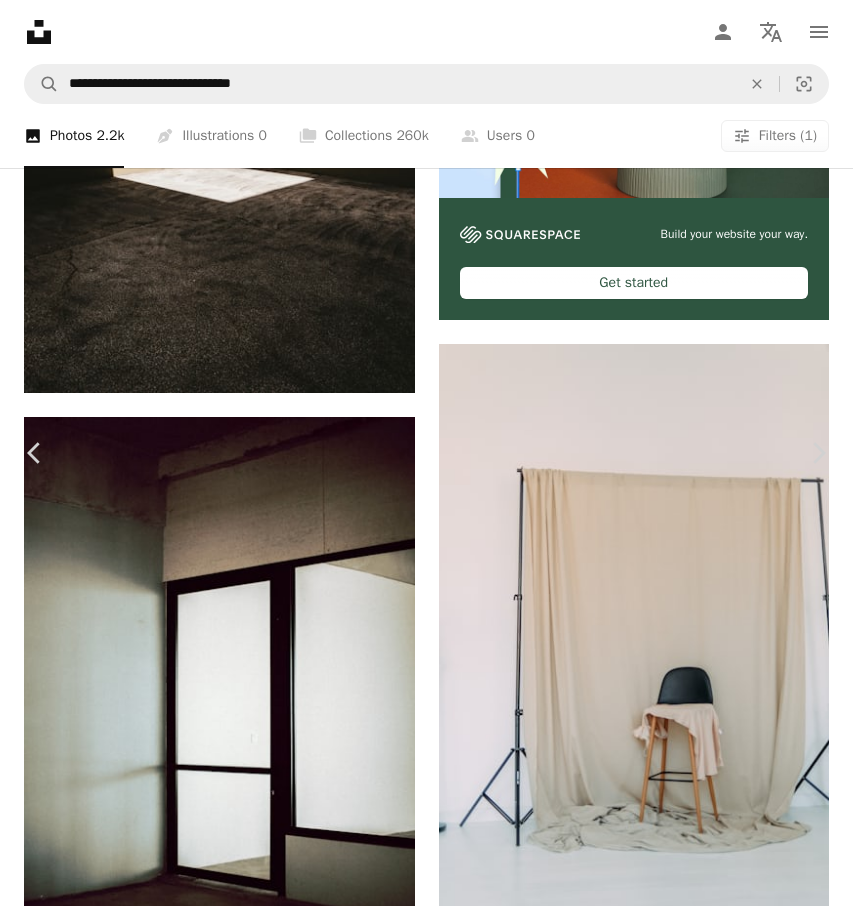 scroll, scrollTop: 6759, scrollLeft: 0, axis: vertical 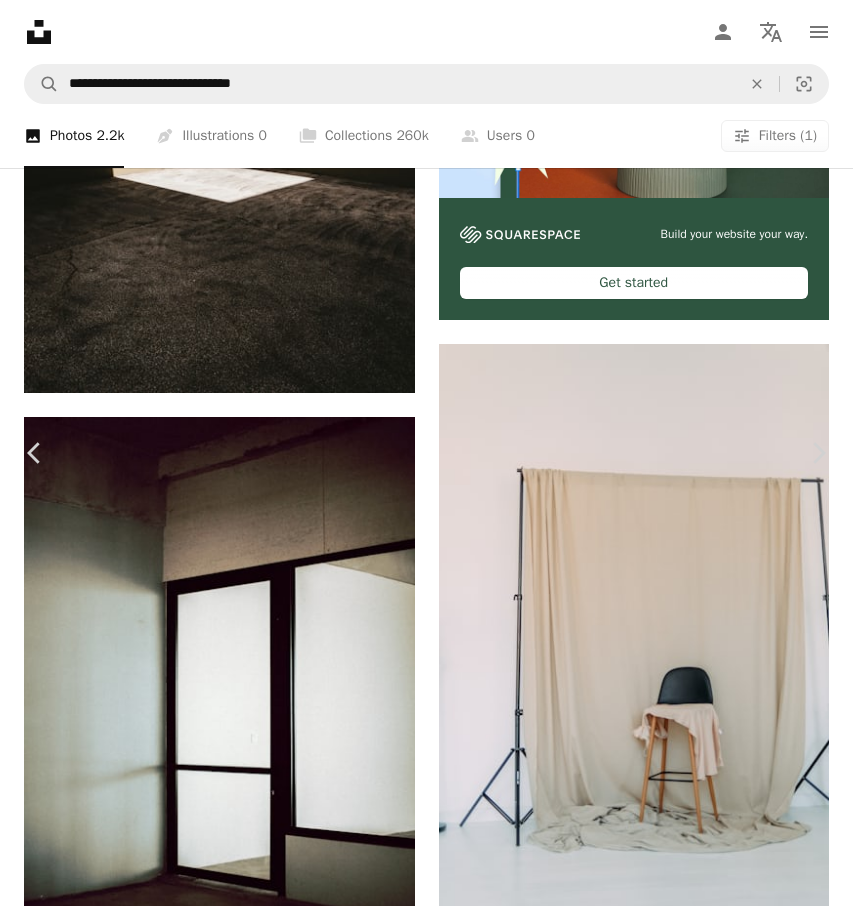 click at bounding box center [587, 10837] 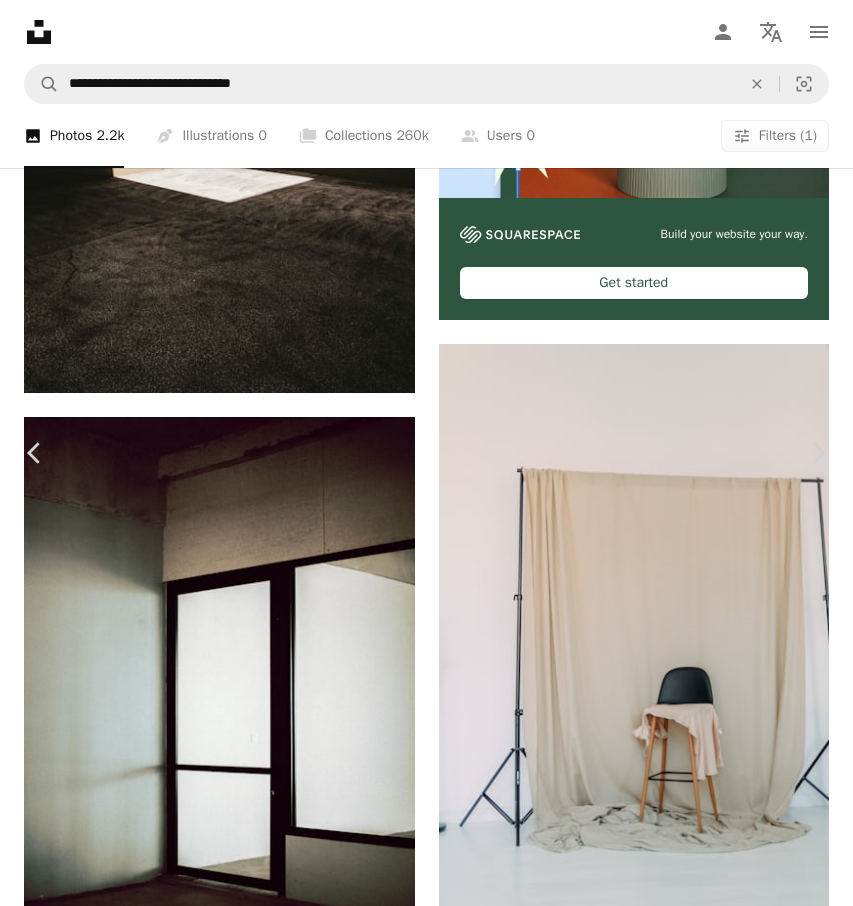 scroll, scrollTop: 0, scrollLeft: 0, axis: both 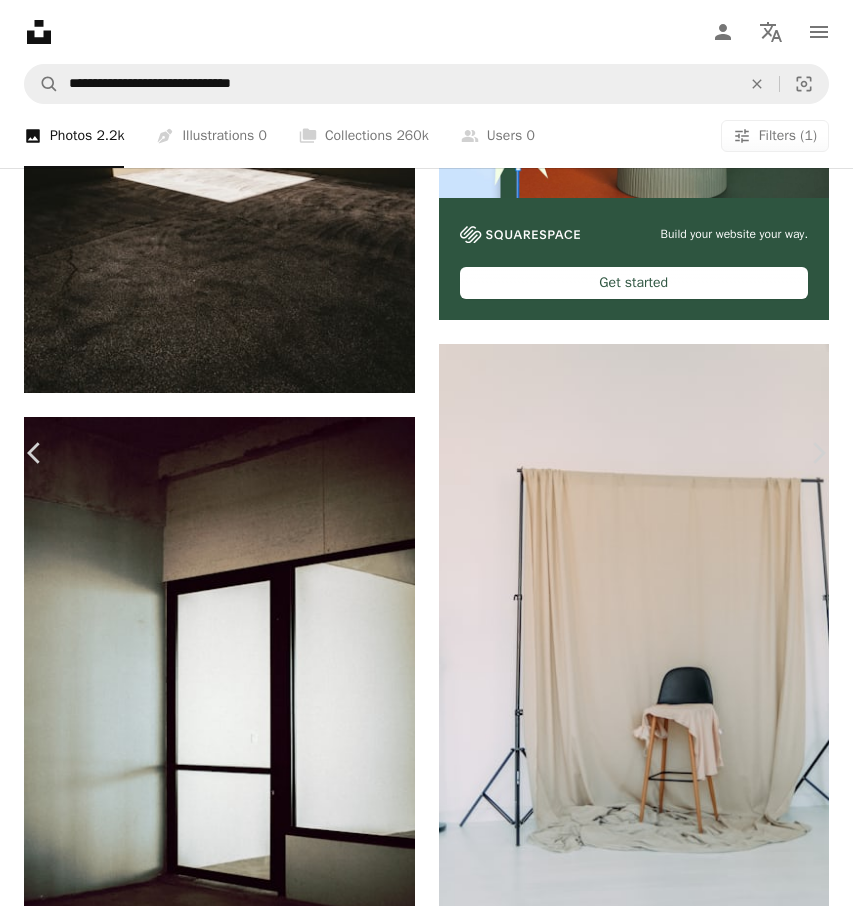 click on "Chevron down" 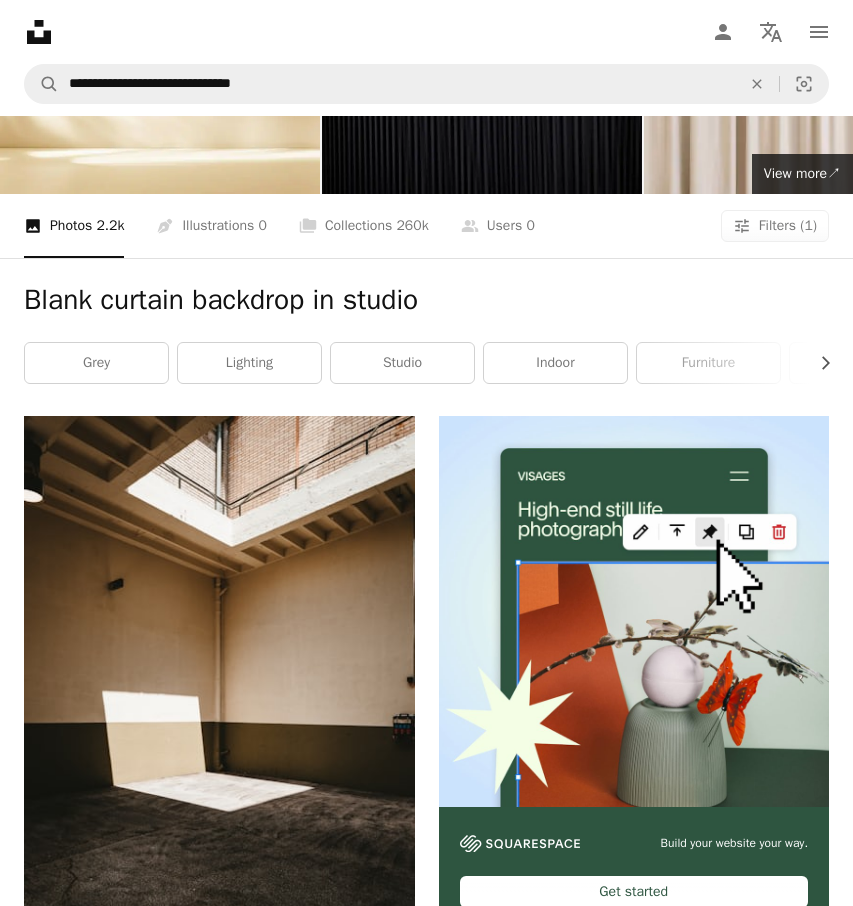 scroll, scrollTop: 0, scrollLeft: 0, axis: both 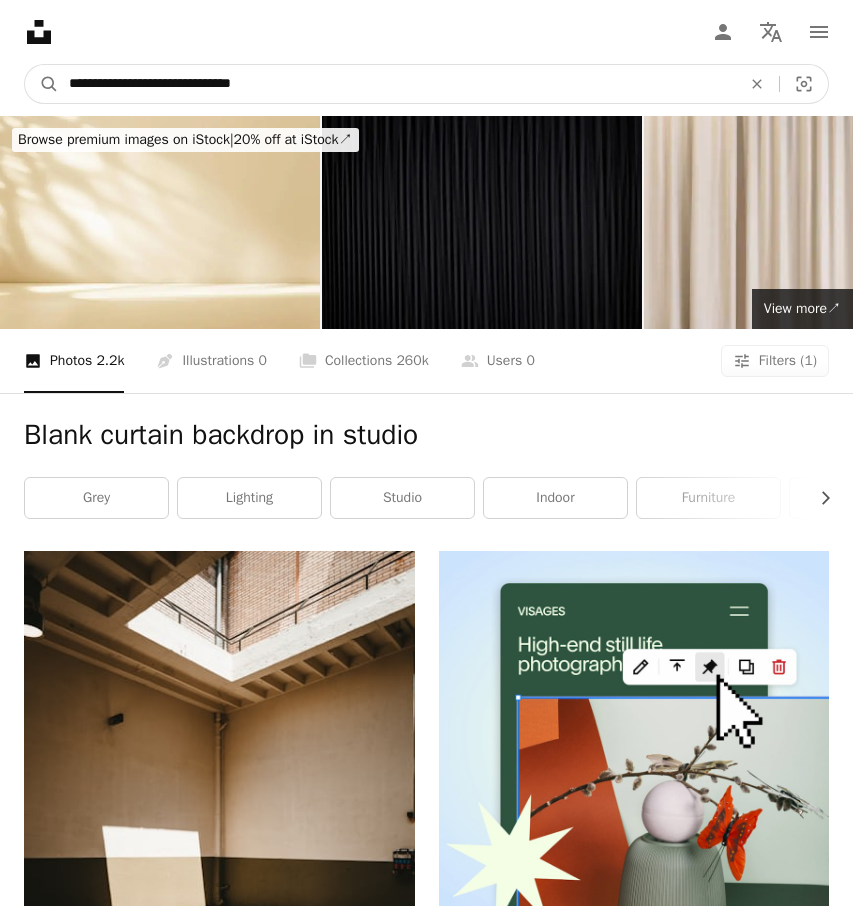 click on "**********" at bounding box center [397, 84] 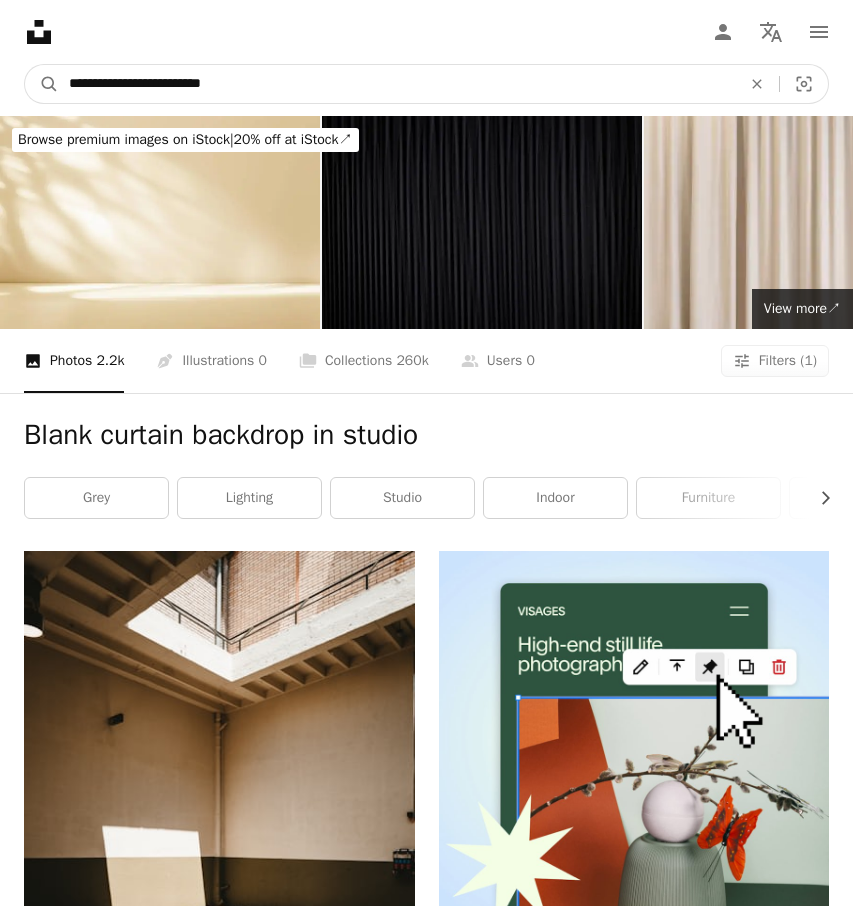 click on "A magnifying glass" at bounding box center [42, 84] 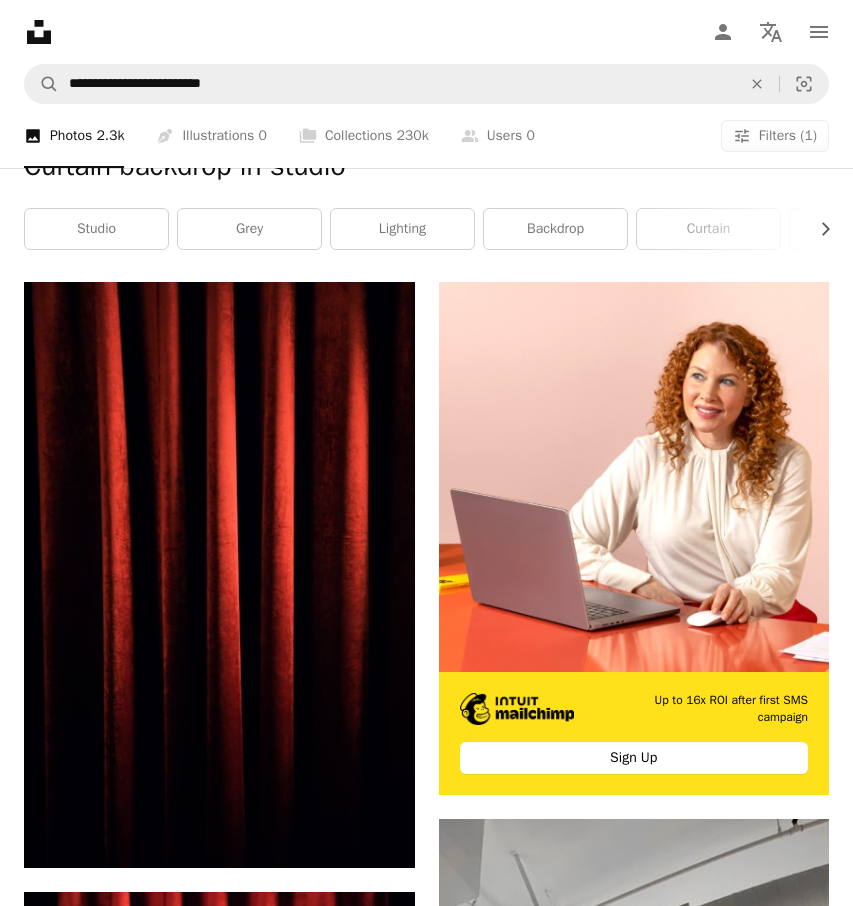 scroll, scrollTop: 0, scrollLeft: 0, axis: both 